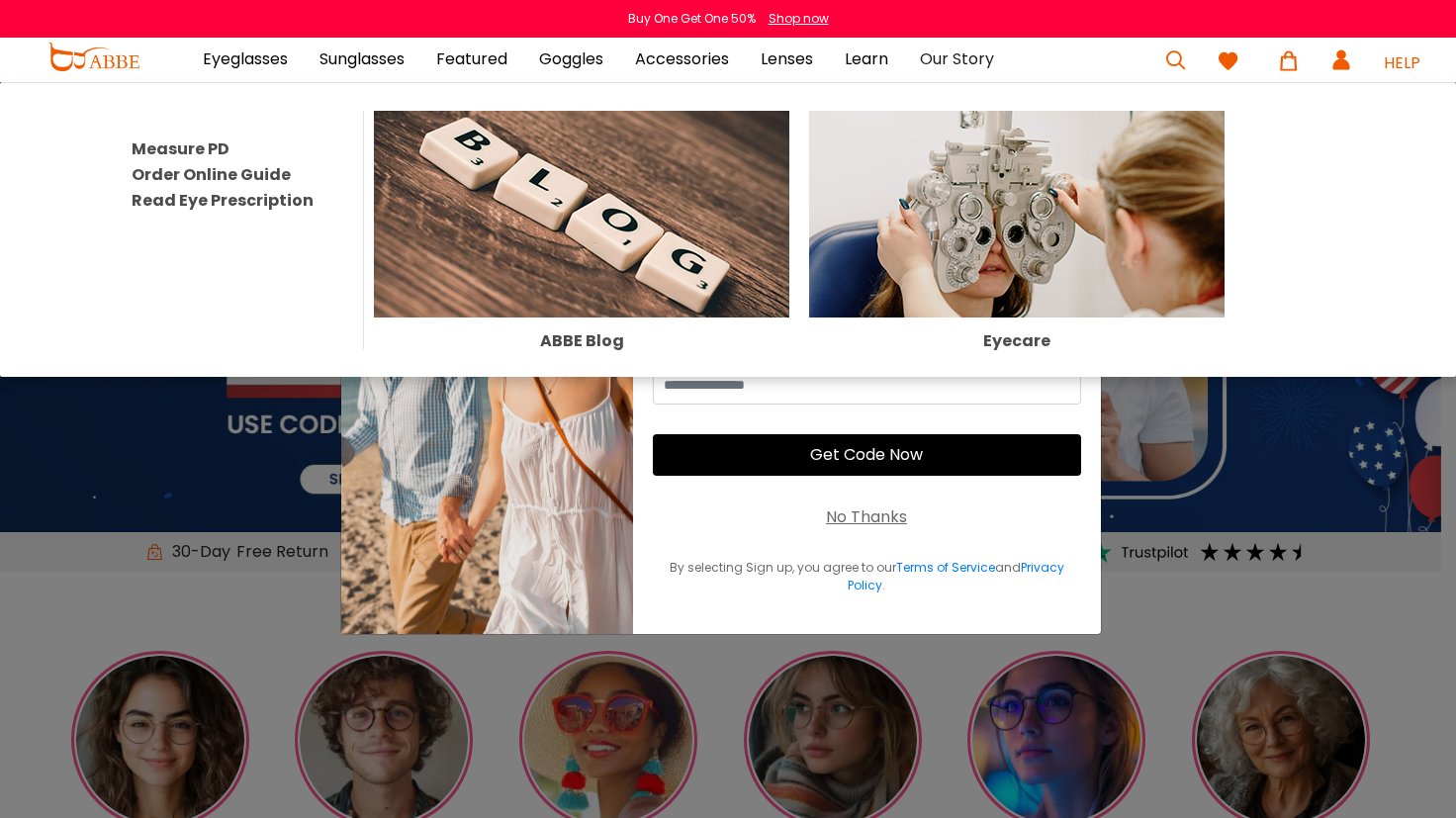 scroll, scrollTop: 0, scrollLeft: 0, axis: both 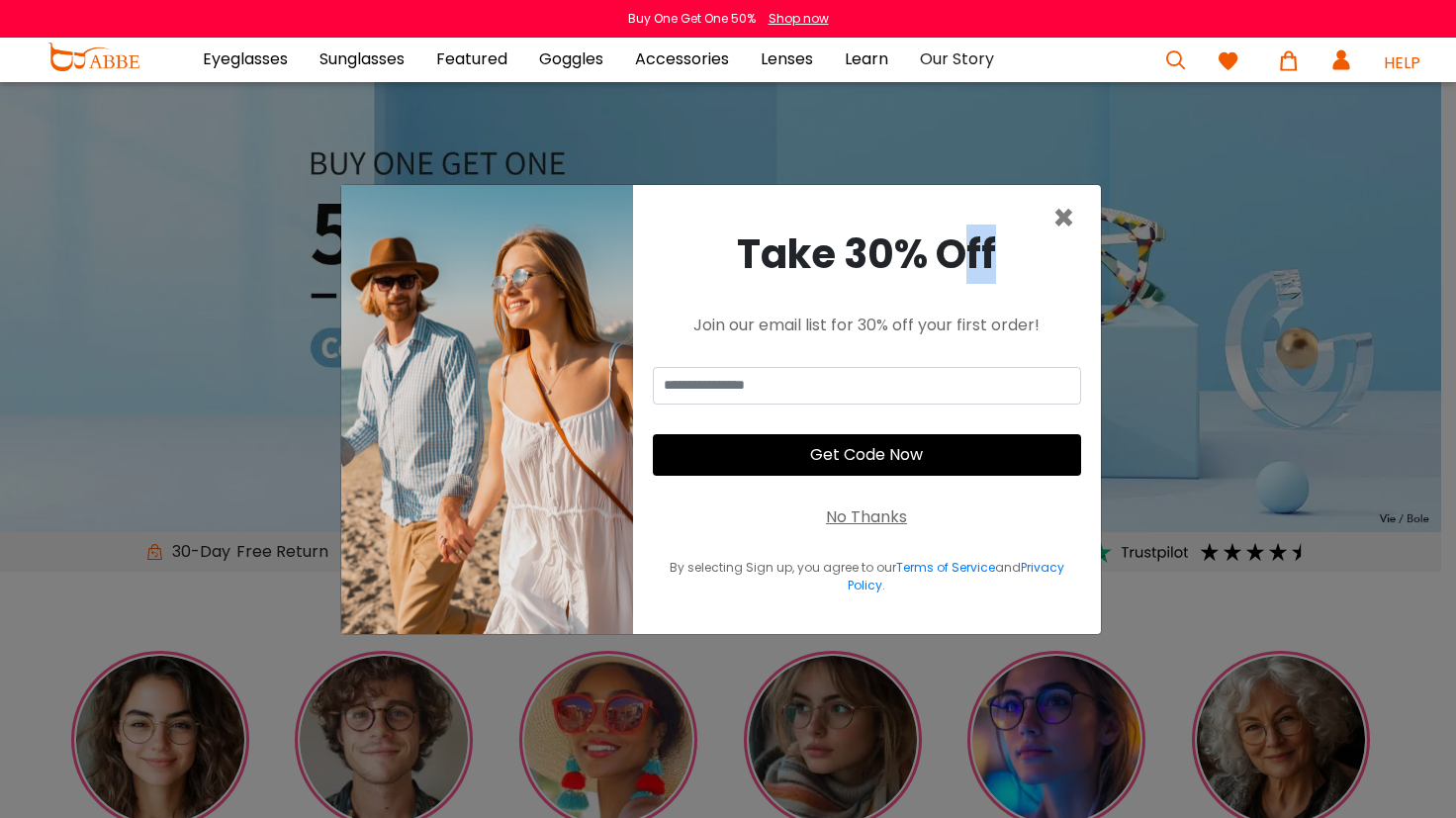 drag, startPoint x: 1007, startPoint y: 232, endPoint x: 969, endPoint y: 260, distance: 47.201695 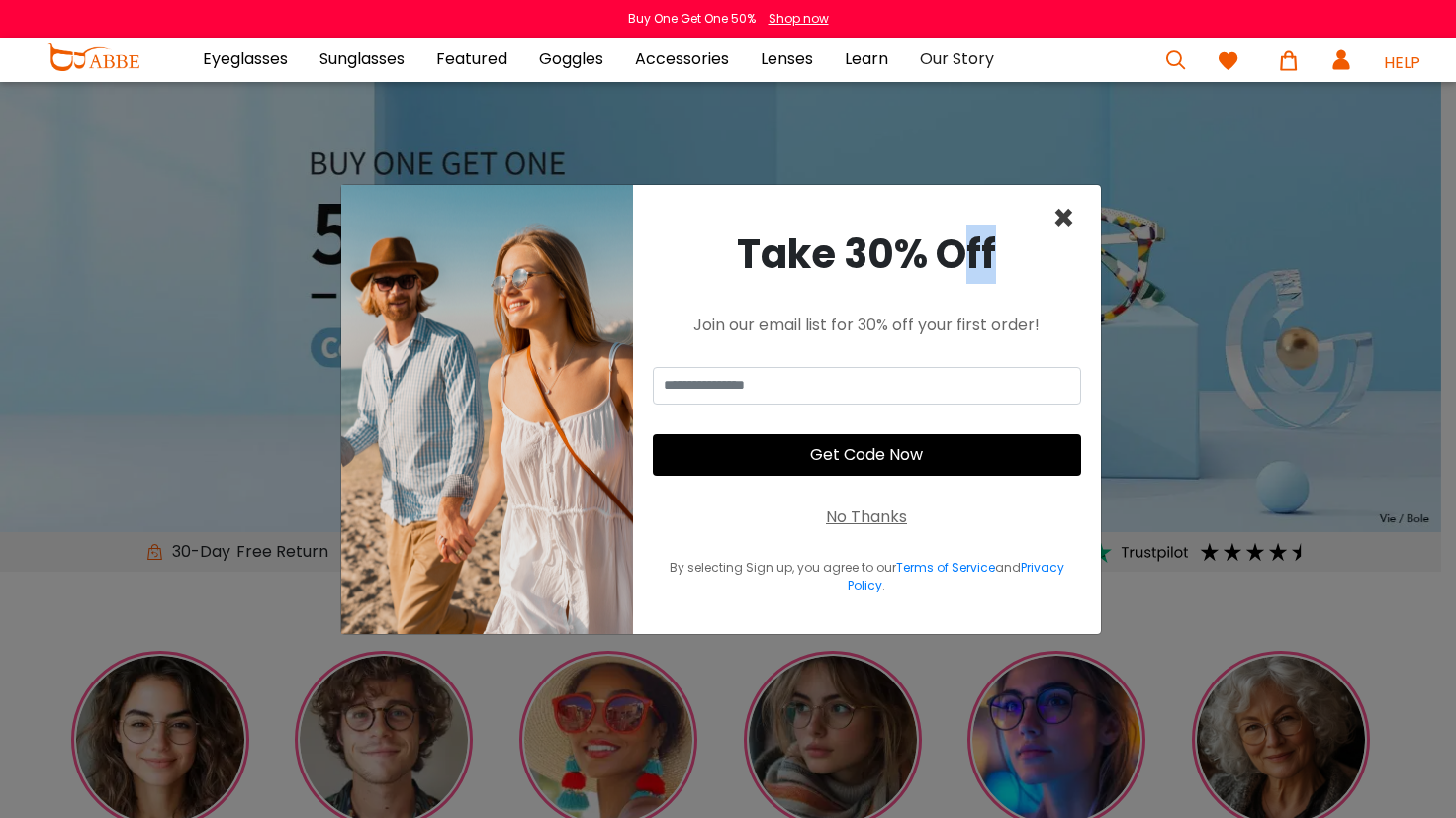 click on "×" at bounding box center [1063, 218] 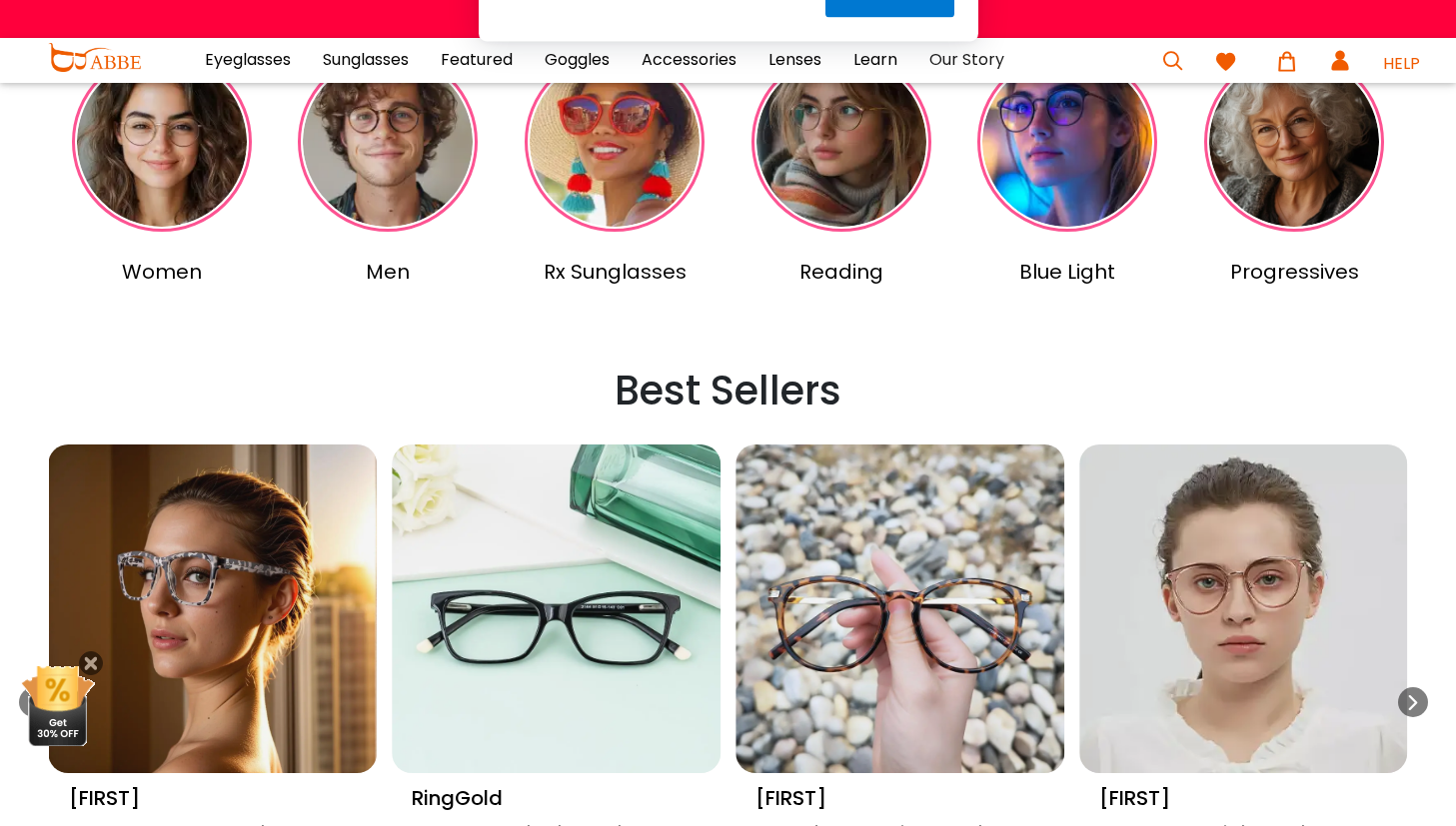 scroll, scrollTop: 628, scrollLeft: 0, axis: vertical 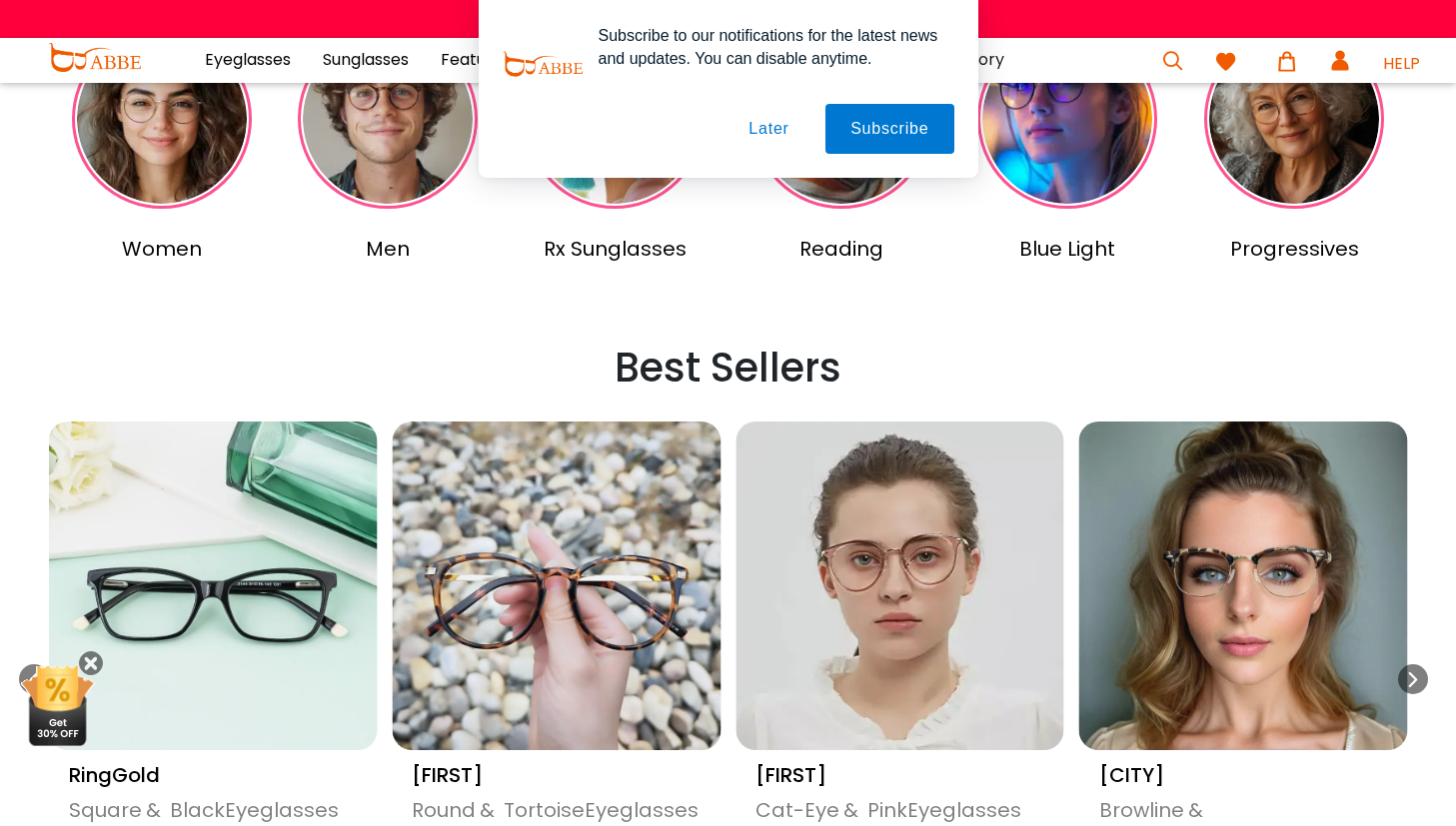 click on "Subscribe to our notifications for the latest news and updates. You can disable anytime. Subscribe Later" at bounding box center (728, 89) 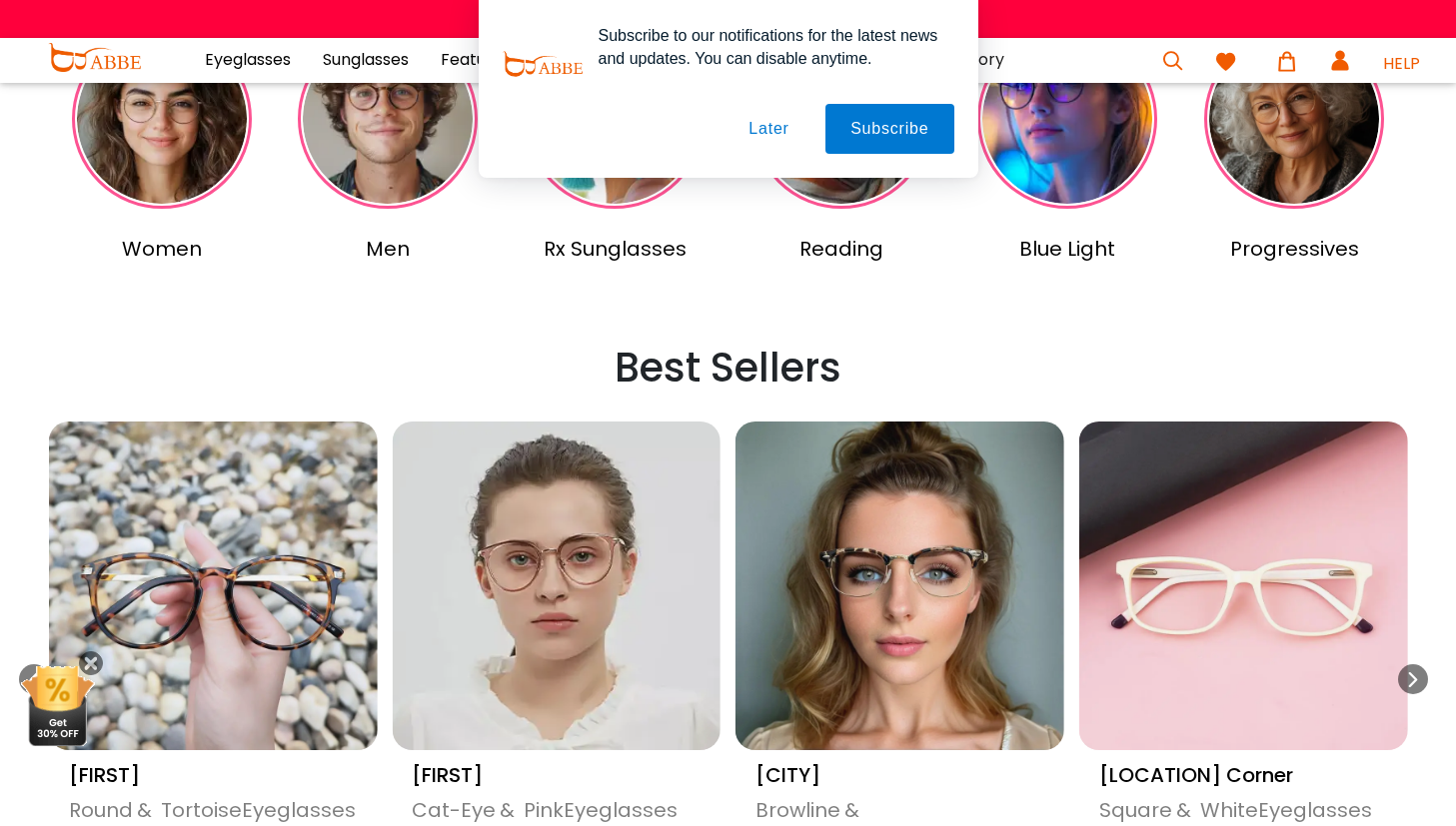 click on "Later" at bounding box center [768, 129] 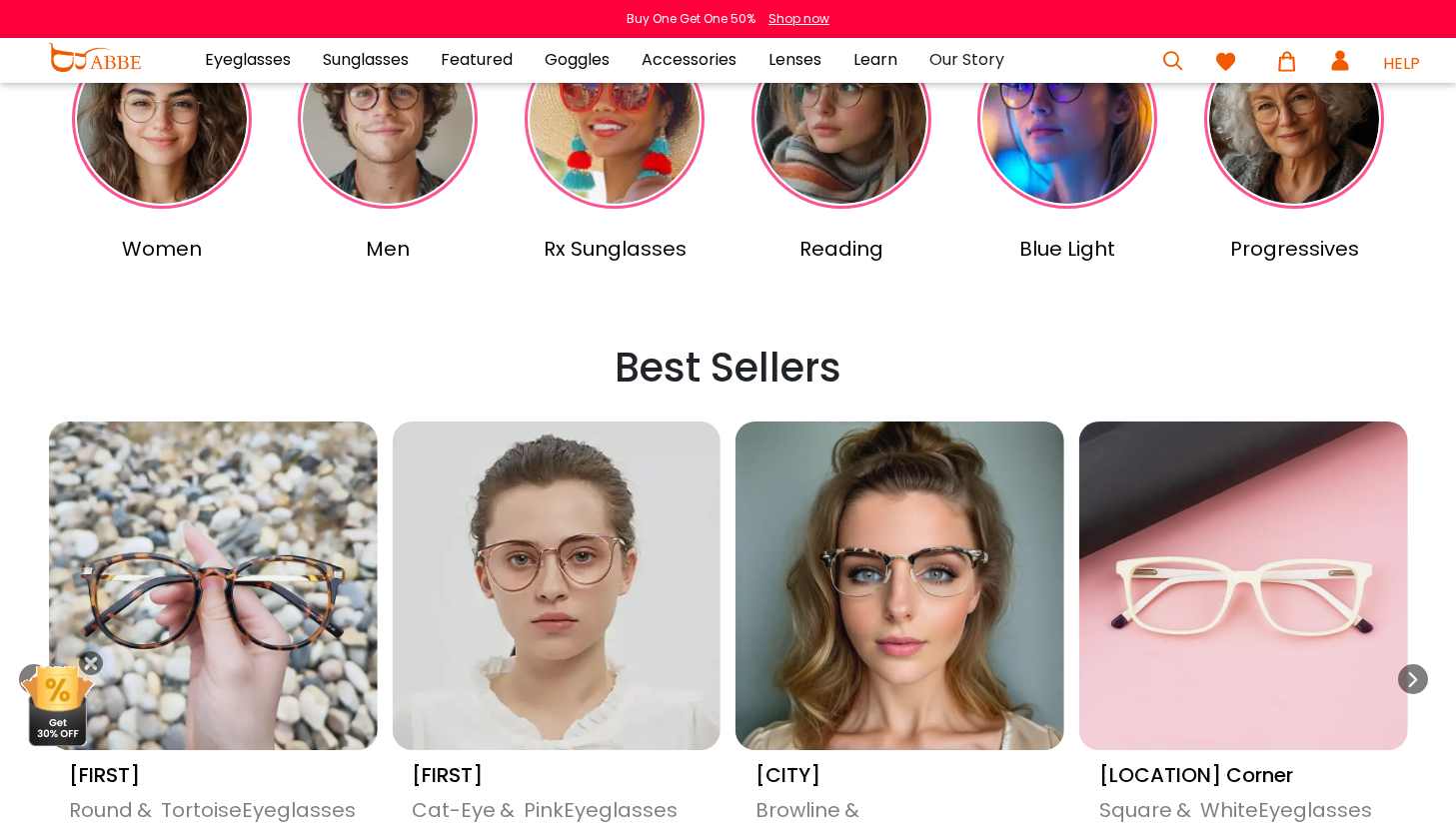 click at bounding box center [162, 119] 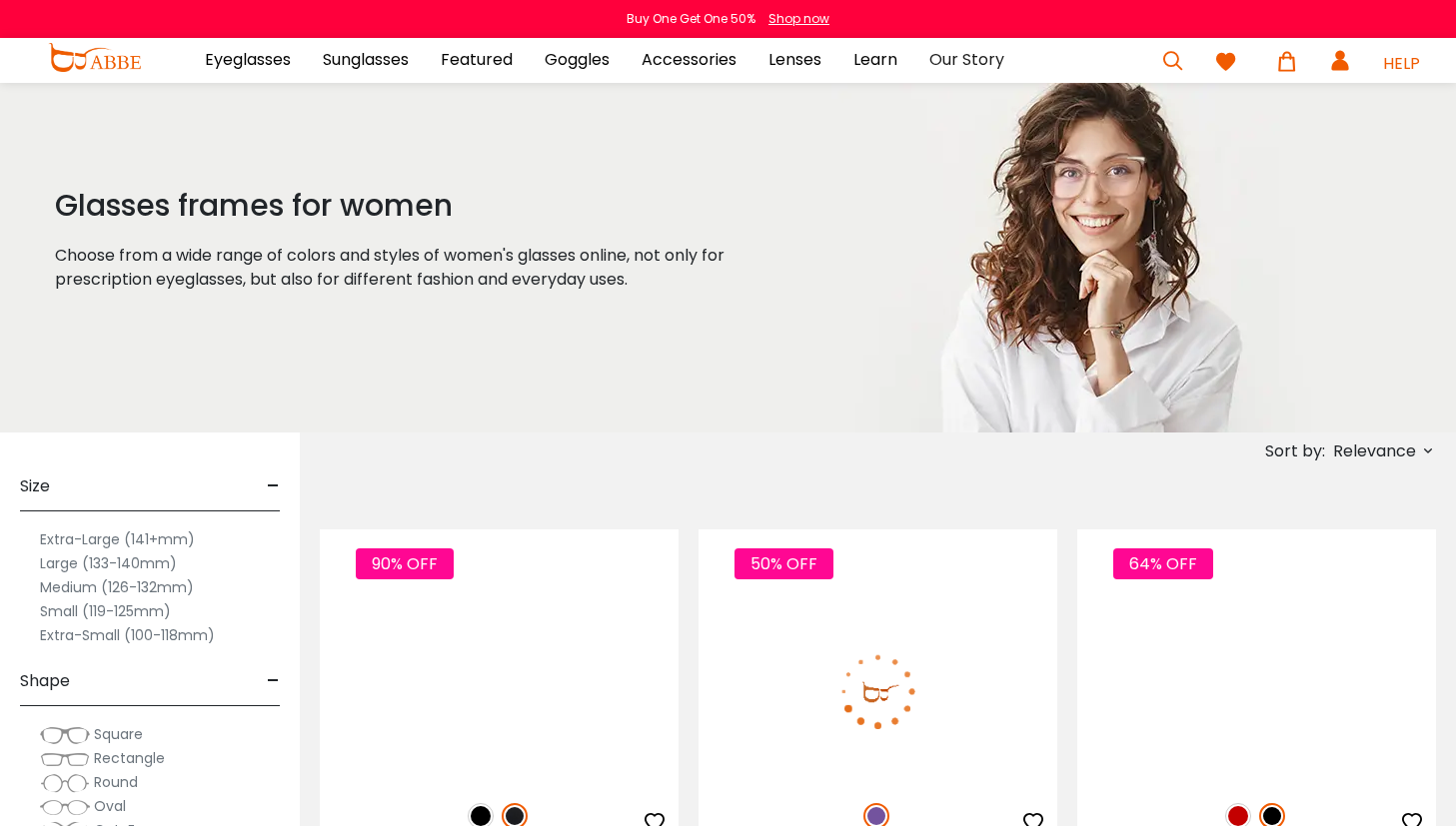 scroll, scrollTop: 0, scrollLeft: 0, axis: both 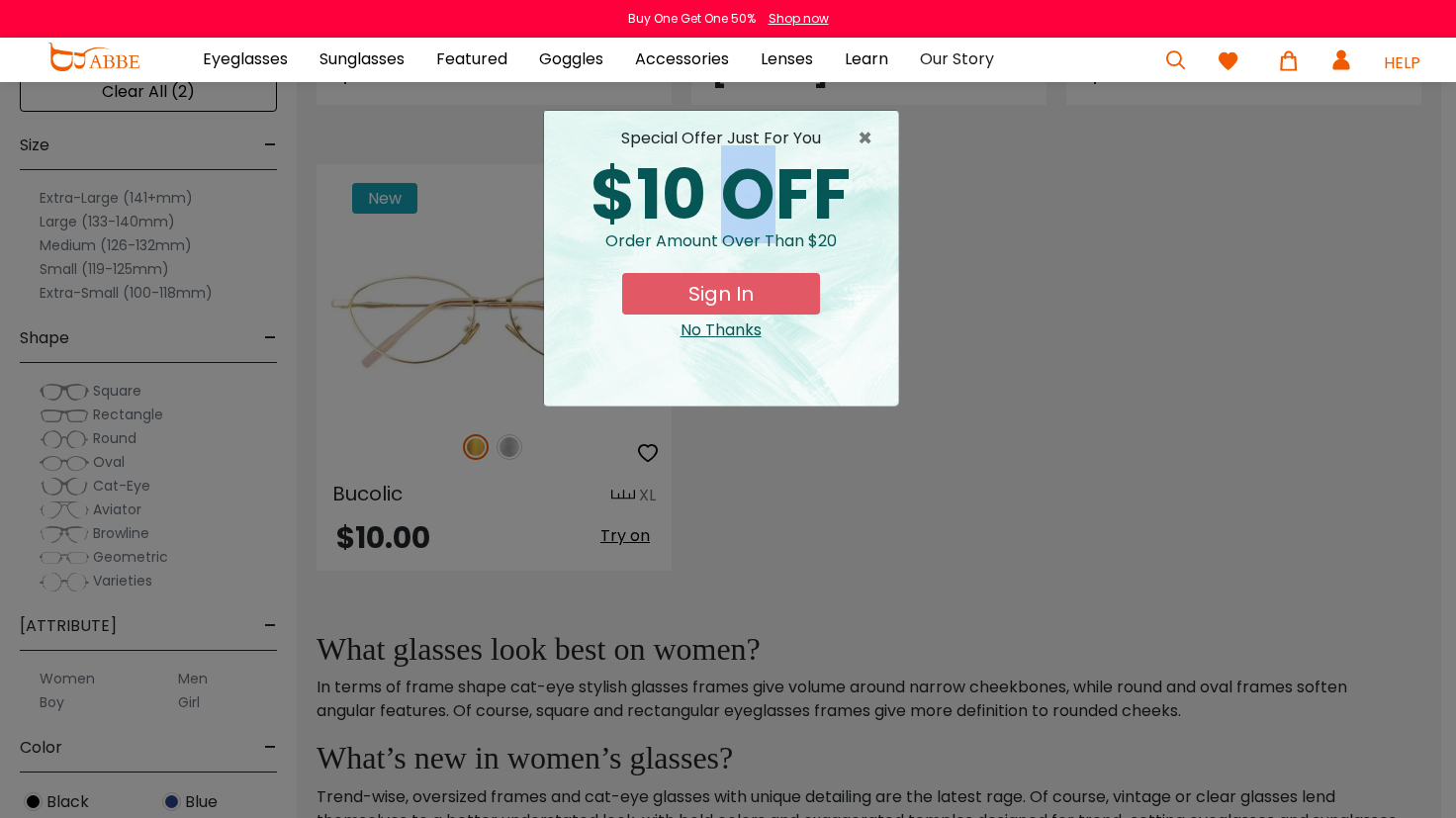 drag, startPoint x: 727, startPoint y: 148, endPoint x: 767, endPoint y: 167, distance: 44.28318 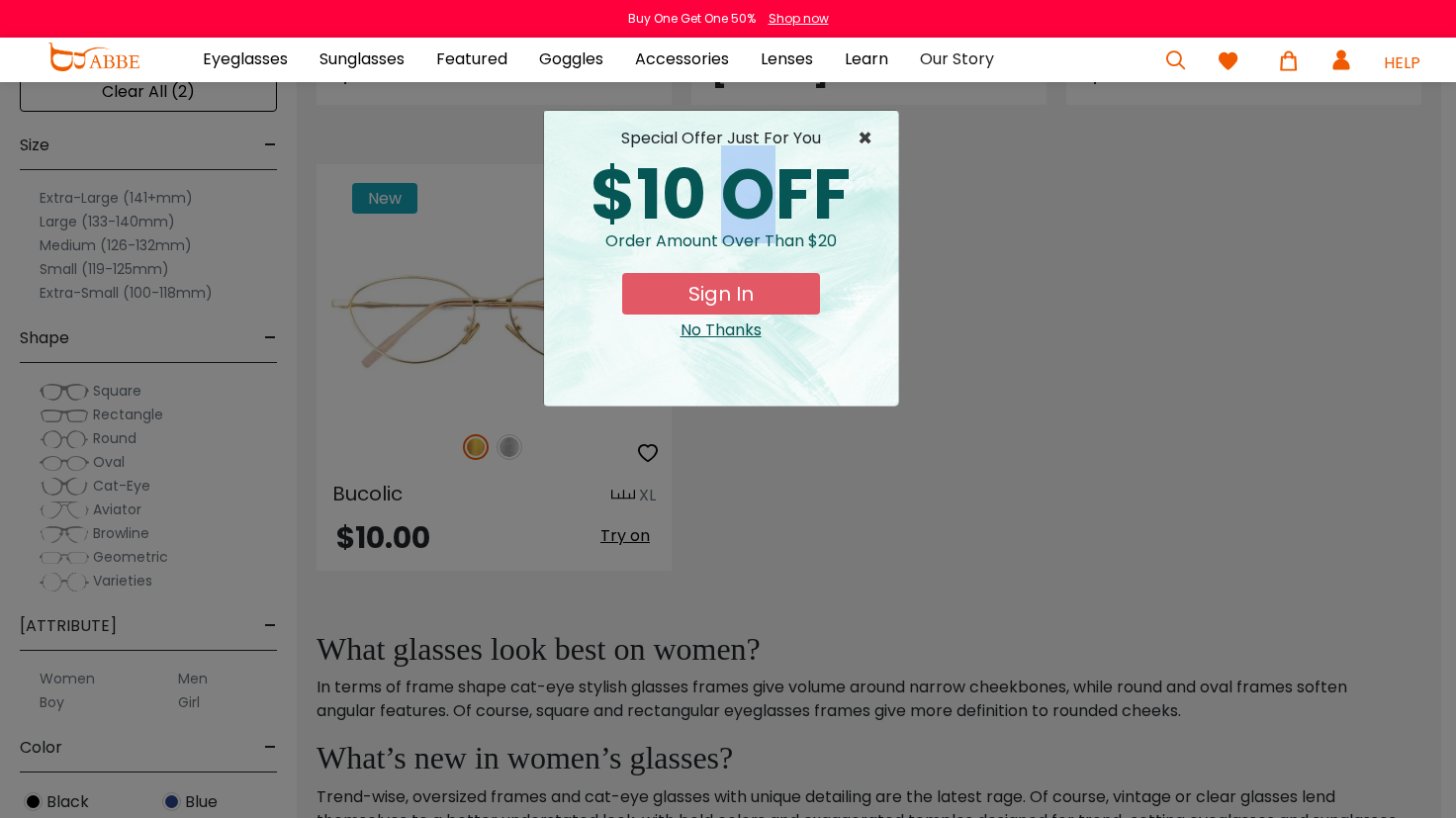 click on "×" at bounding box center (869, 138) 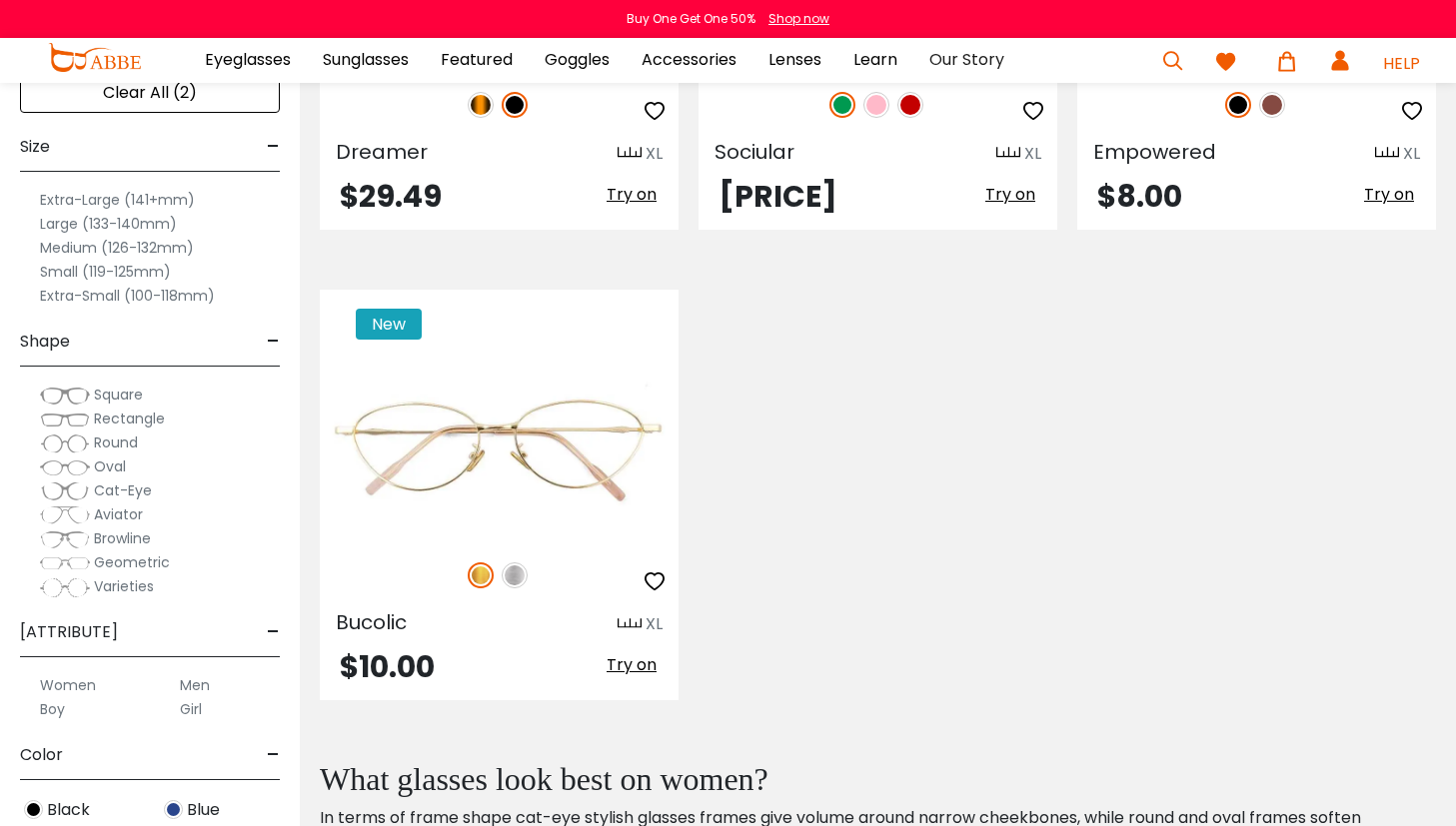 scroll, scrollTop: 710, scrollLeft: 0, axis: vertical 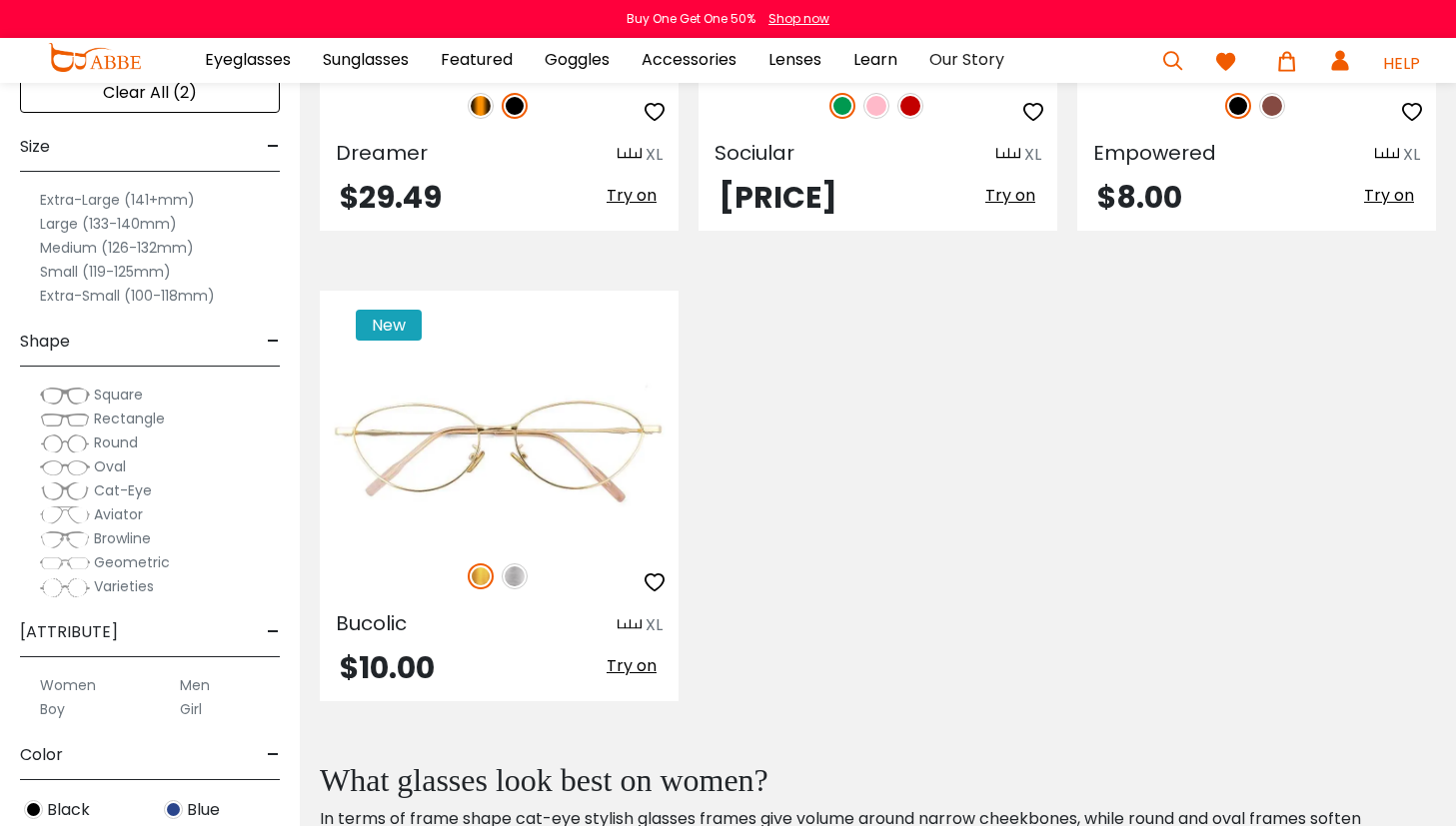 click at bounding box center [65, 419] 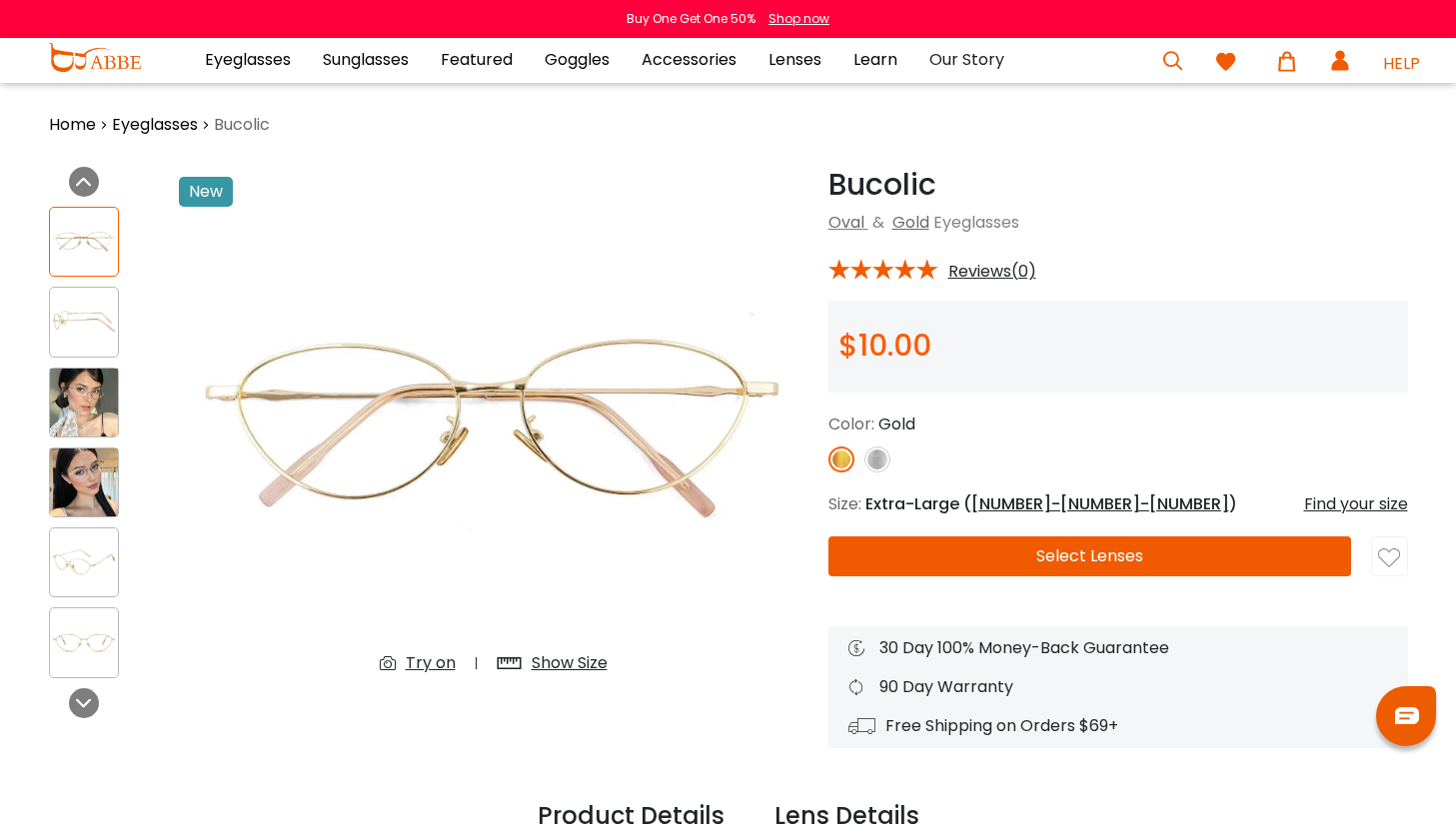 scroll, scrollTop: 0, scrollLeft: 0, axis: both 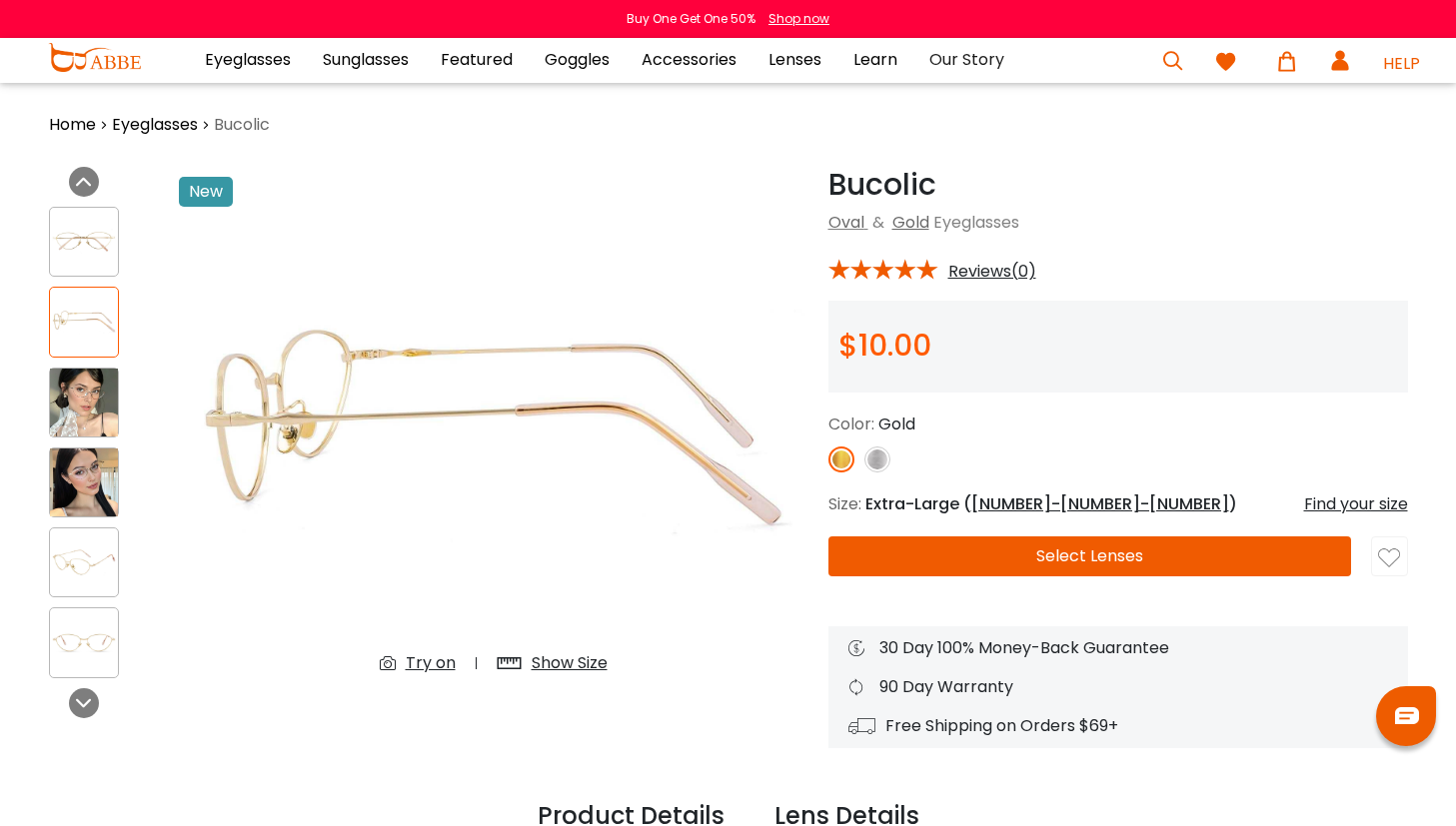 click at bounding box center (84, 242) 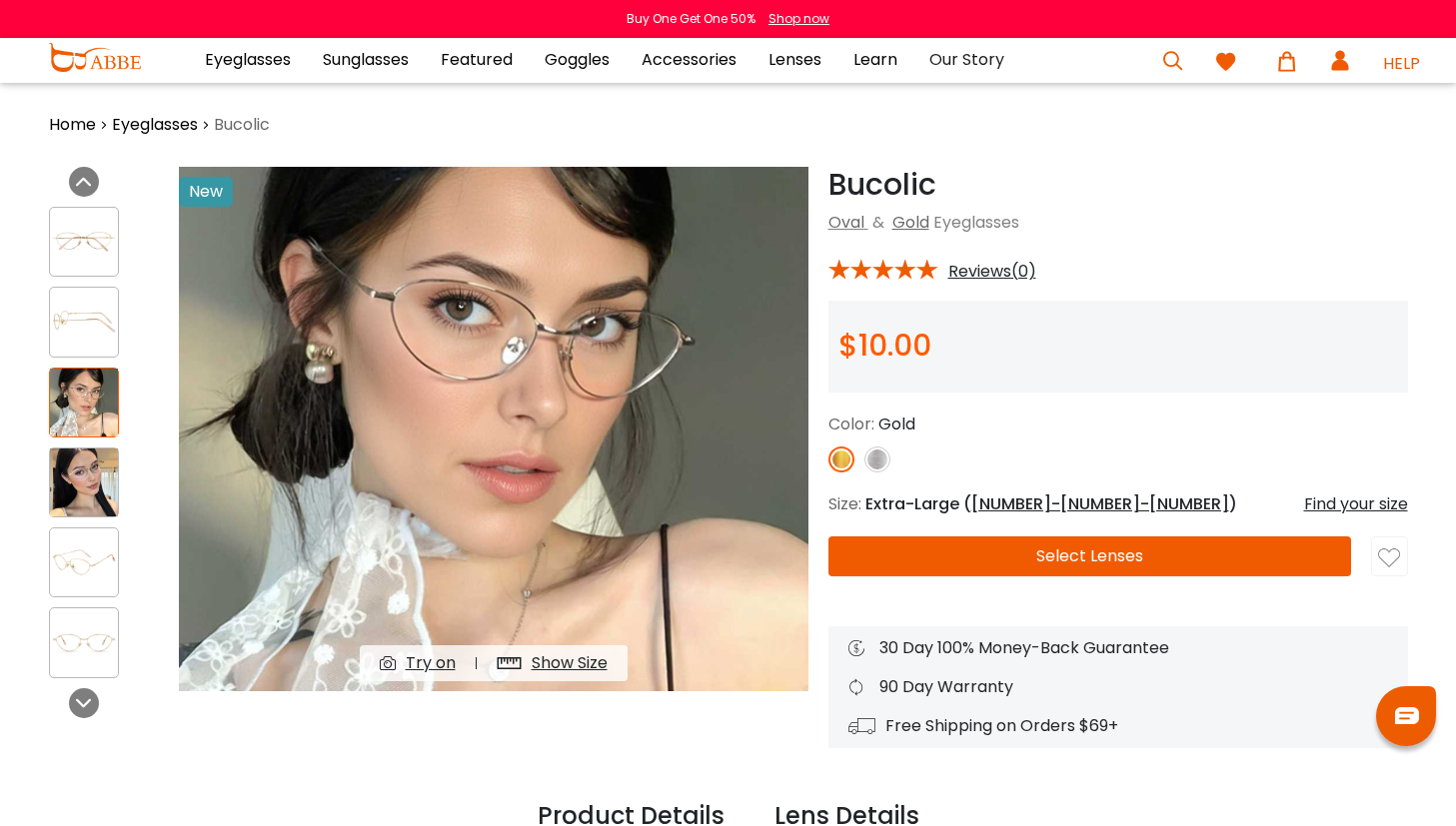 click at bounding box center [84, 242] 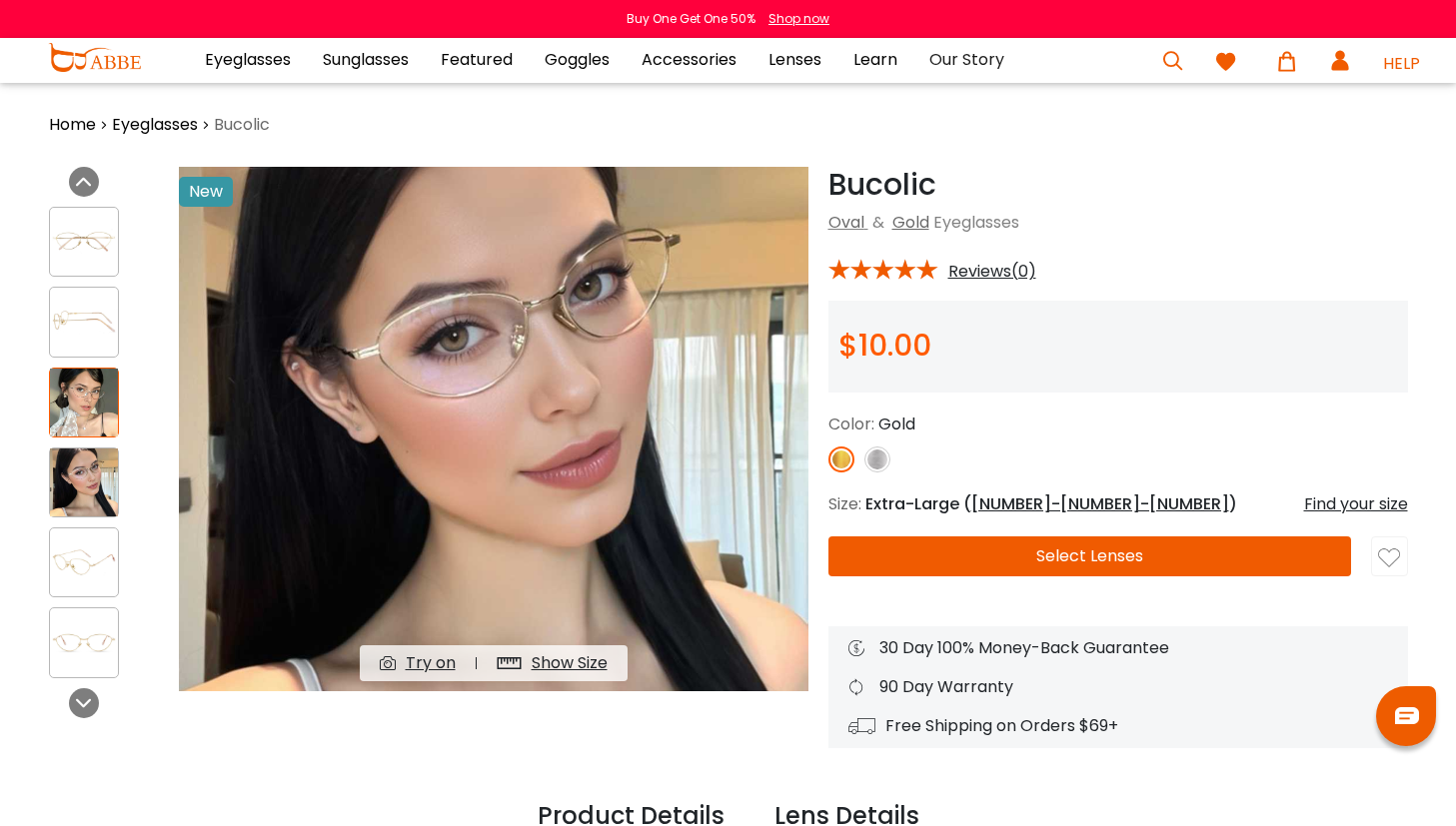 click at bounding box center (84, 242) 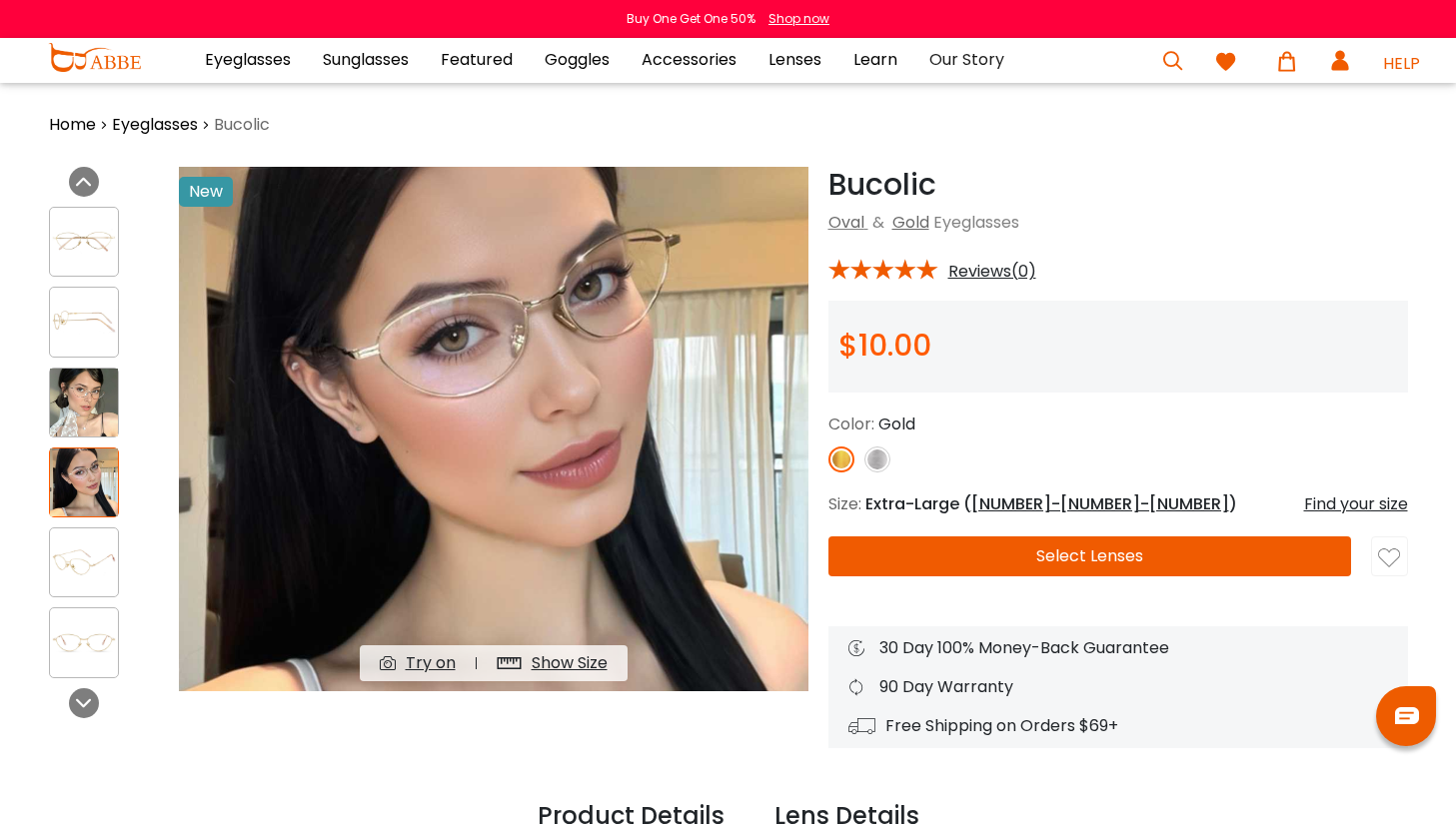 click at bounding box center [84, 562] 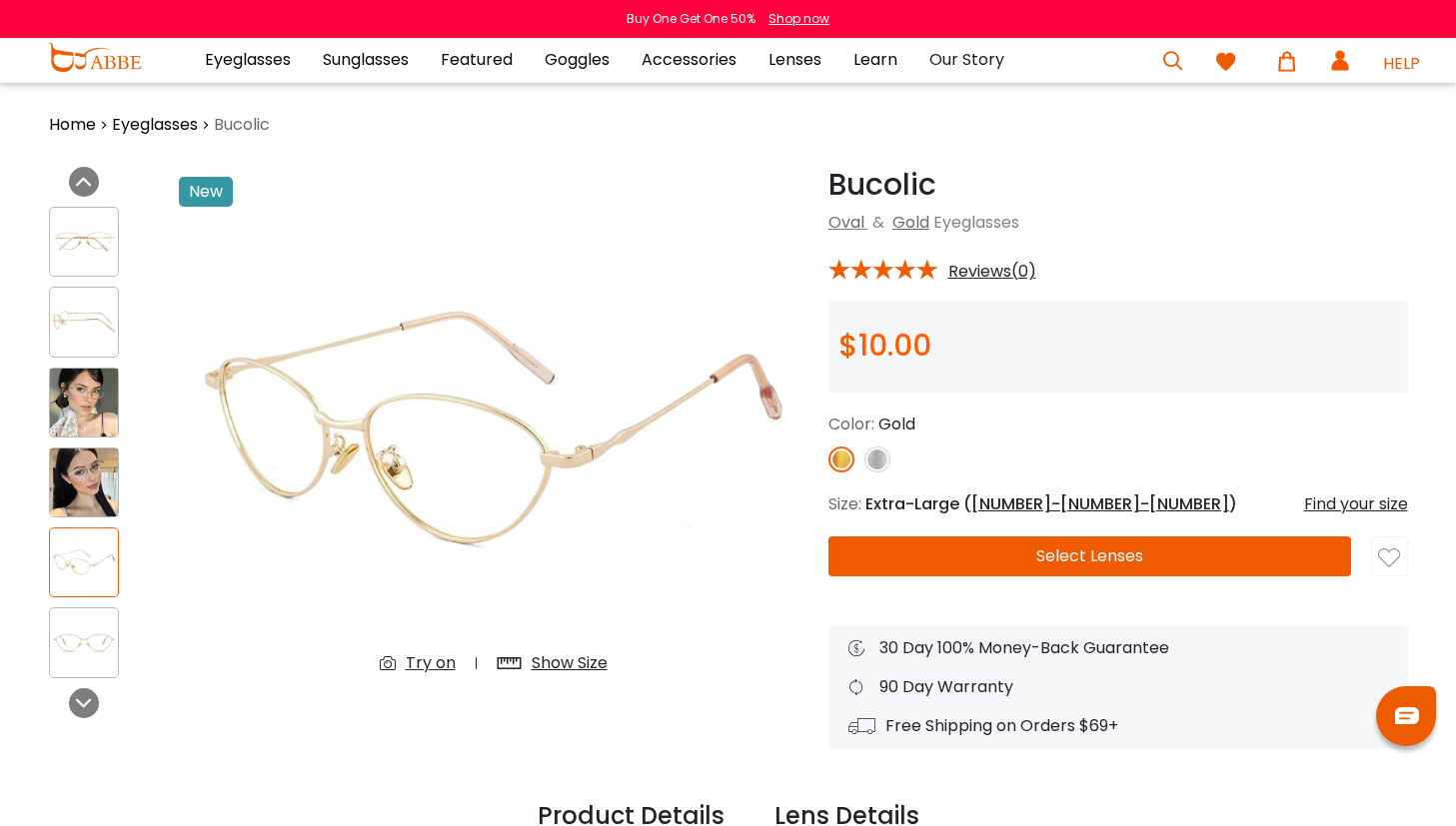 click at bounding box center (84, 642) 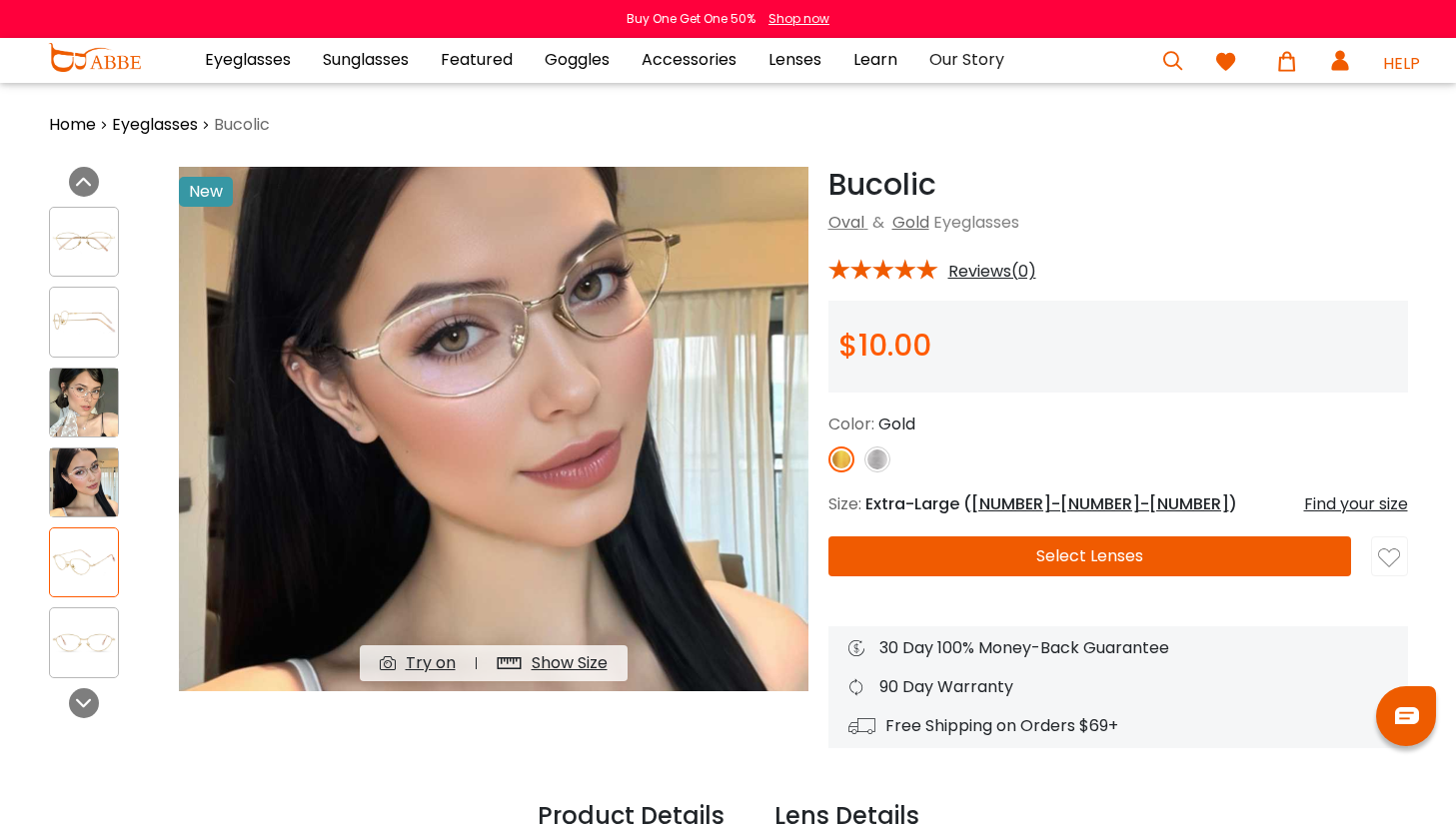click at bounding box center [84, 242] 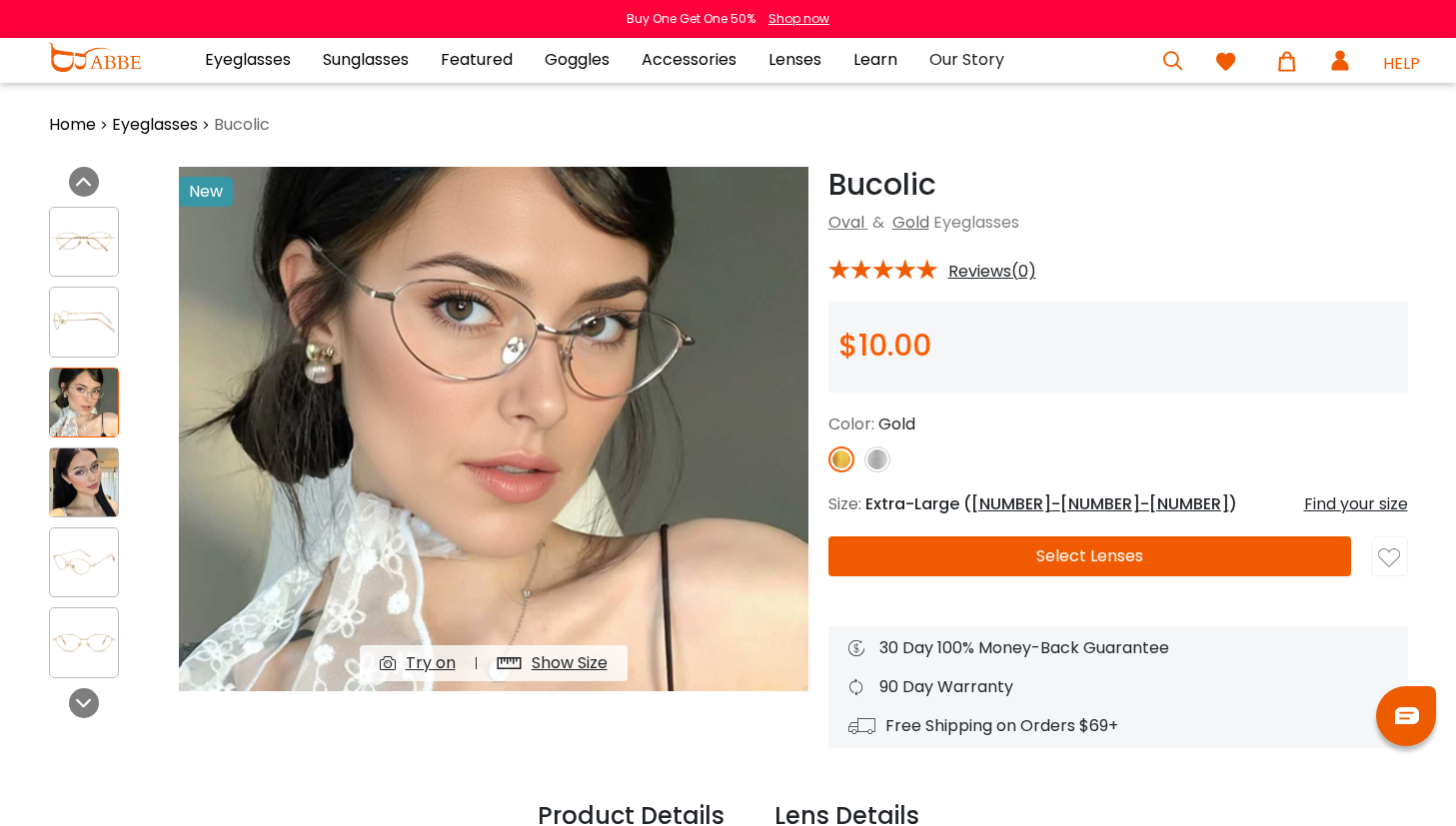 click at bounding box center [84, 242] 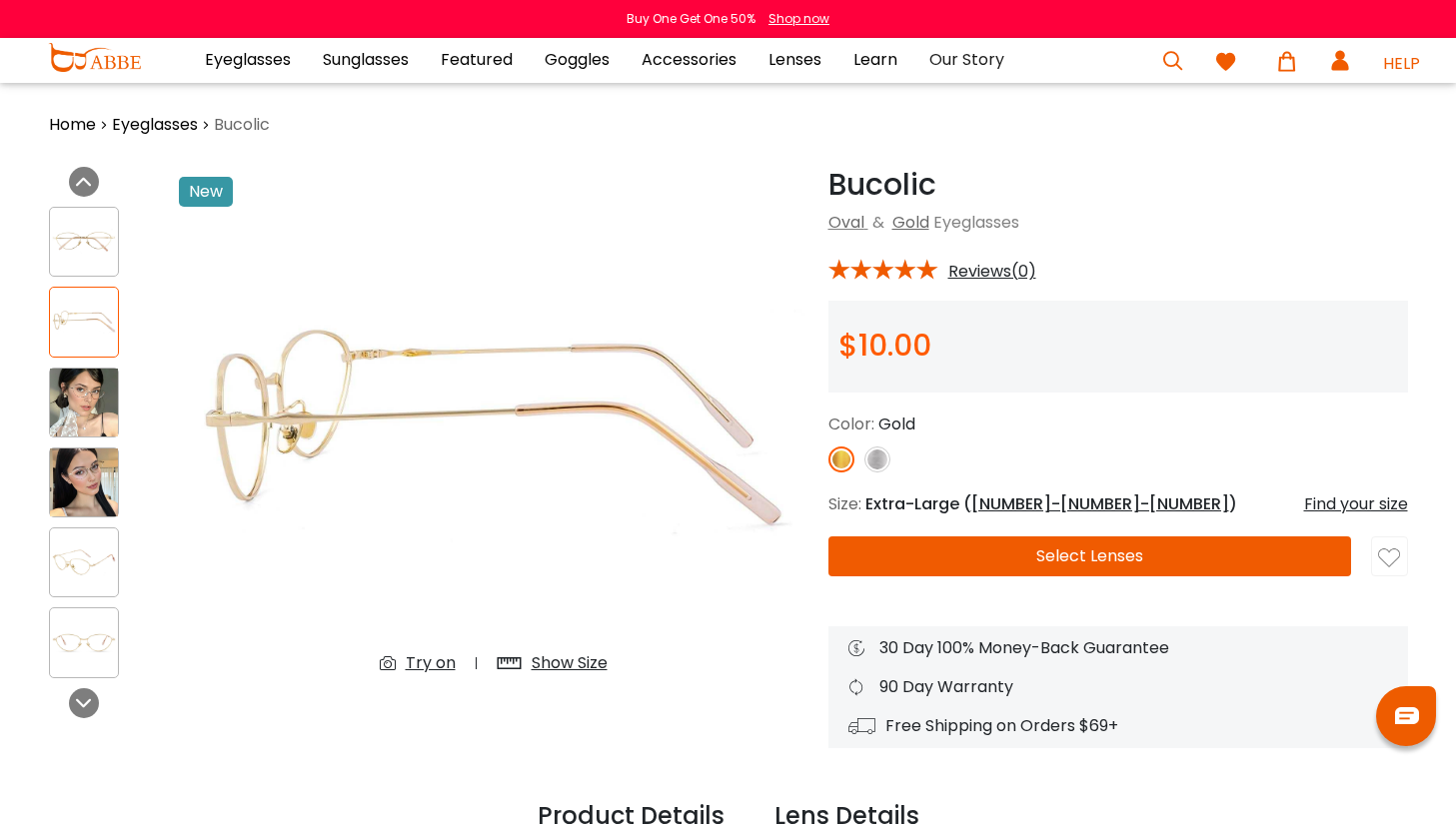 click at bounding box center [84, 242] 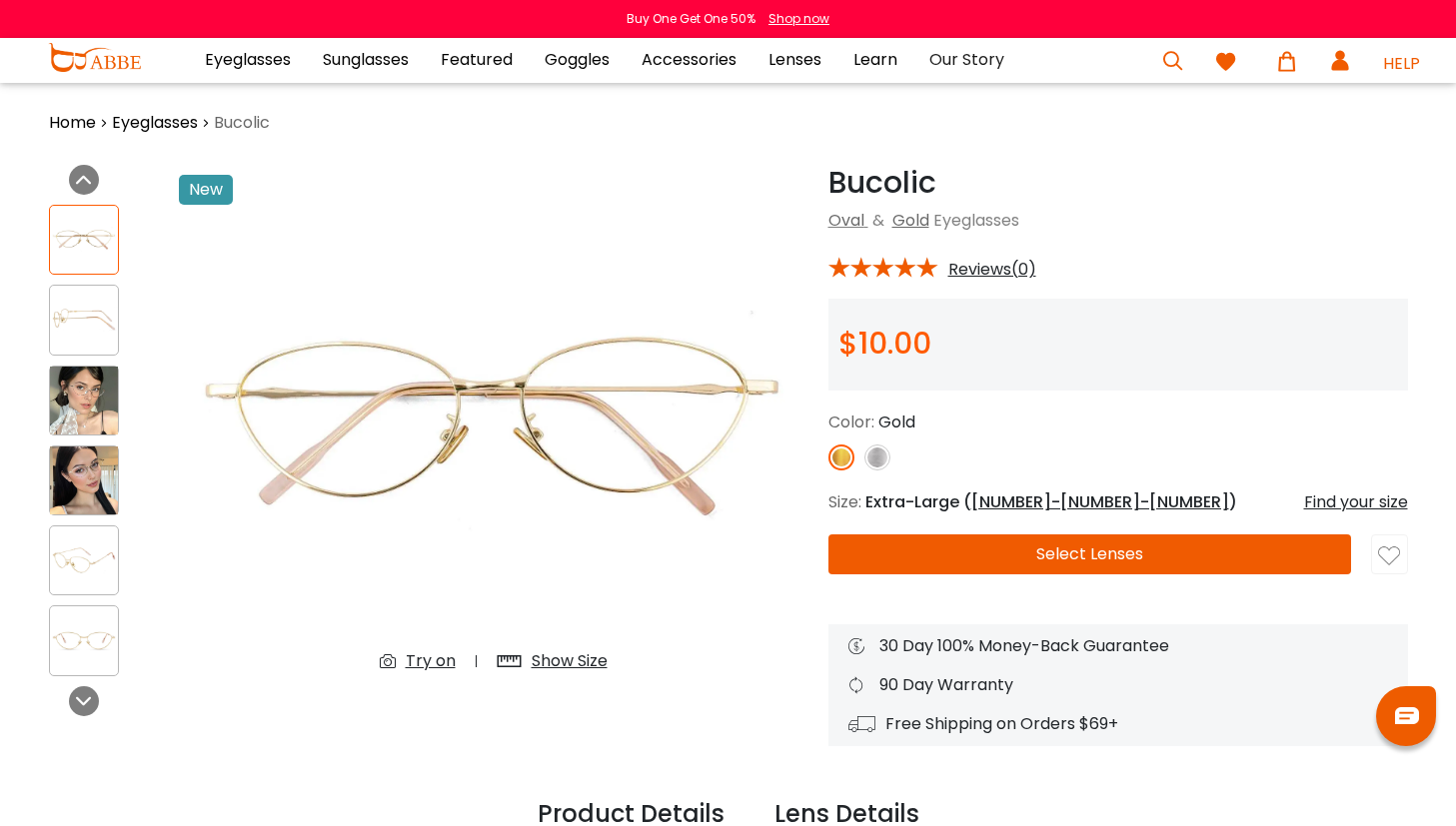 scroll, scrollTop: 0, scrollLeft: 0, axis: both 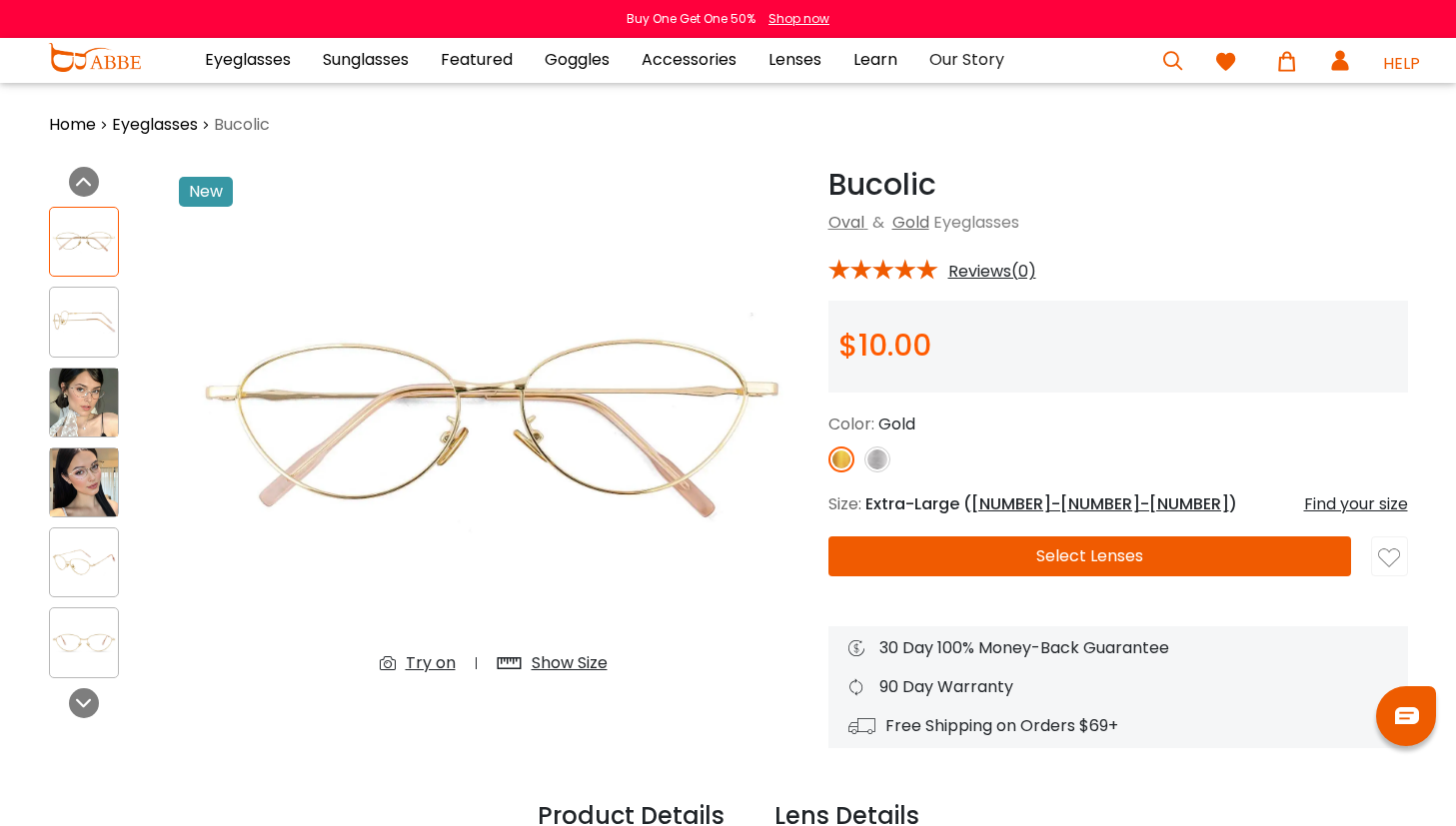 click on "Try on" at bounding box center [431, 663] 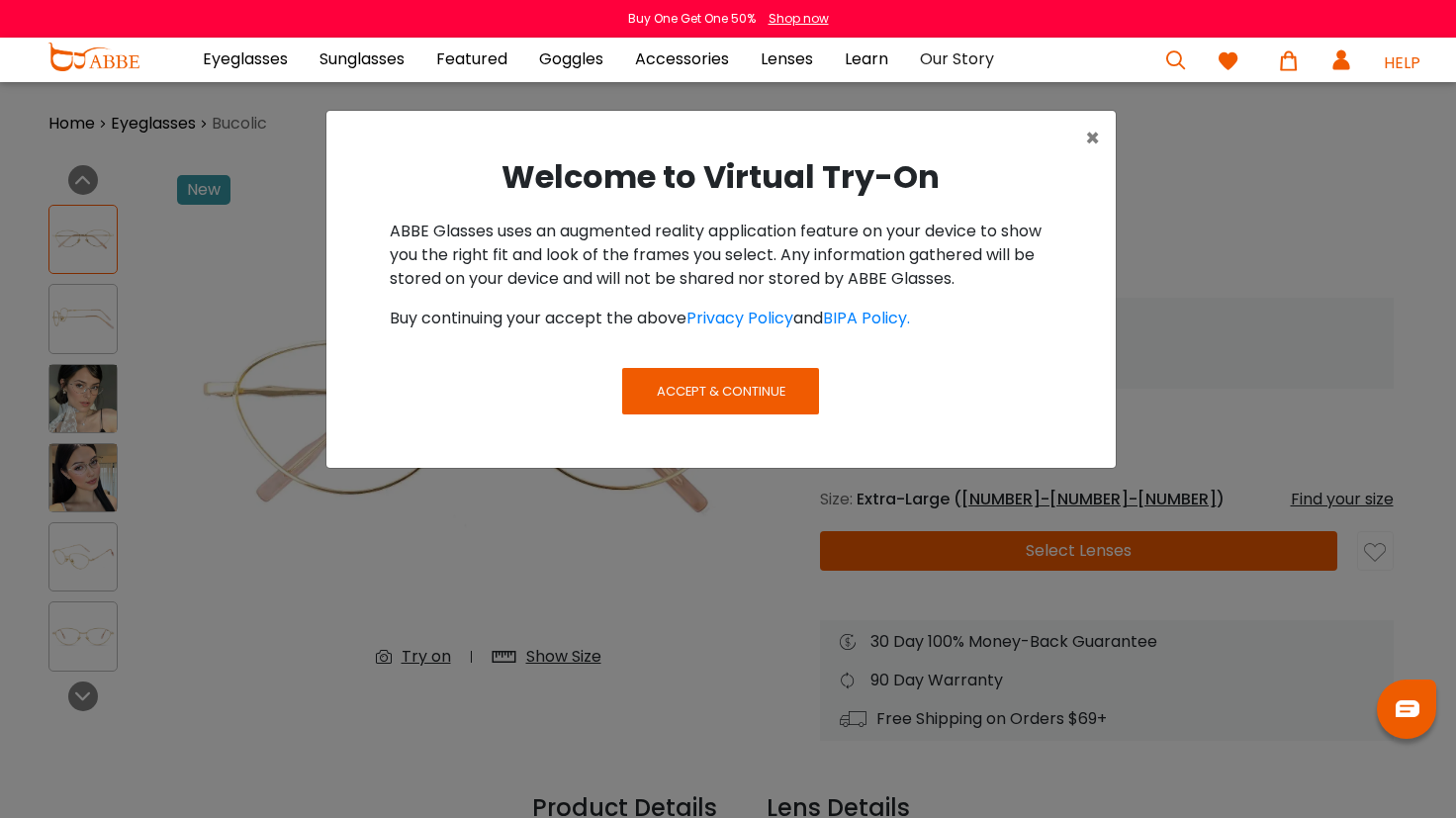 click on "Accept & Continue" at bounding box center [720, 391] 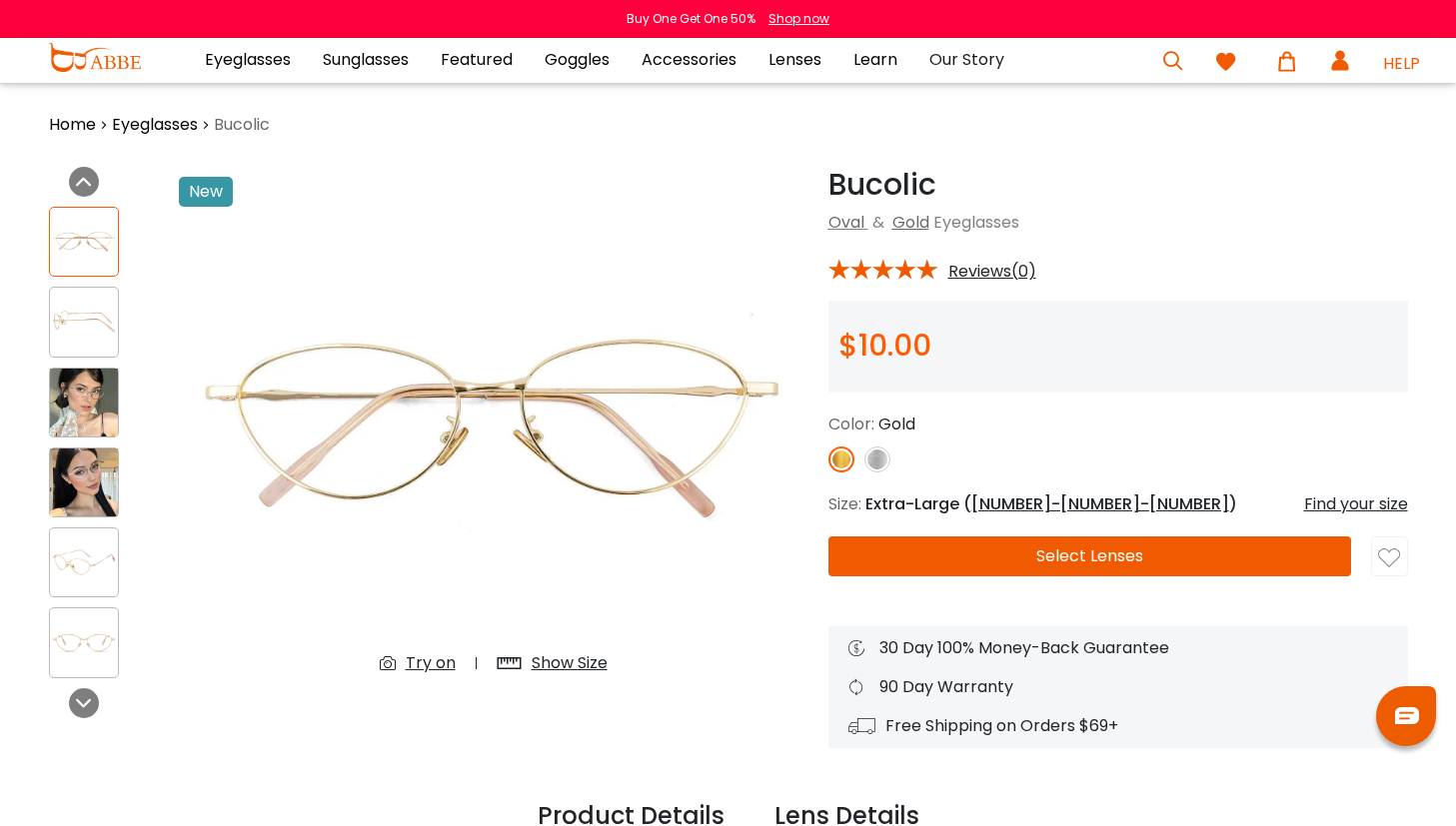 click on "Try on" at bounding box center (431, 663) 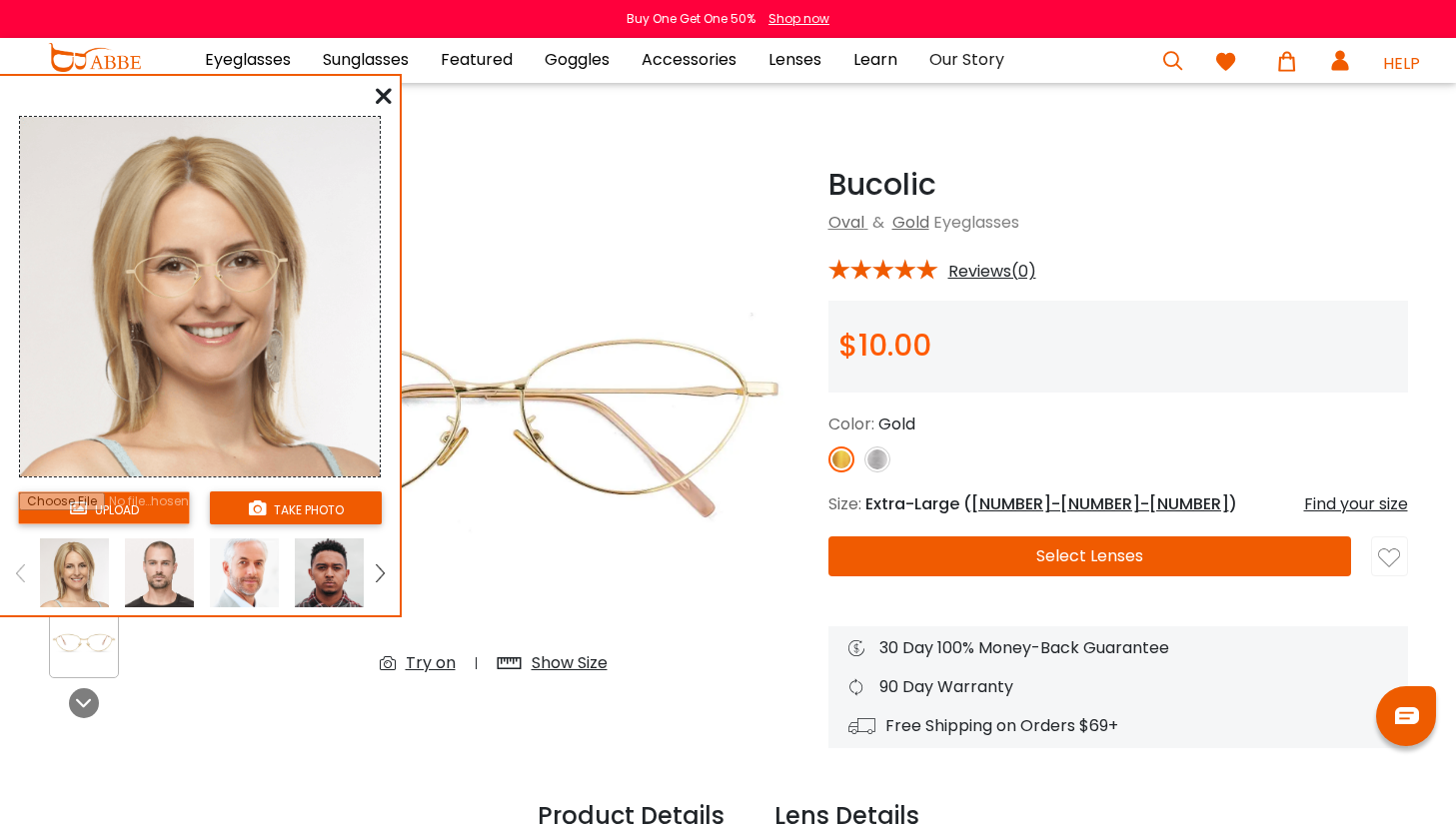 click at bounding box center [74, 572] 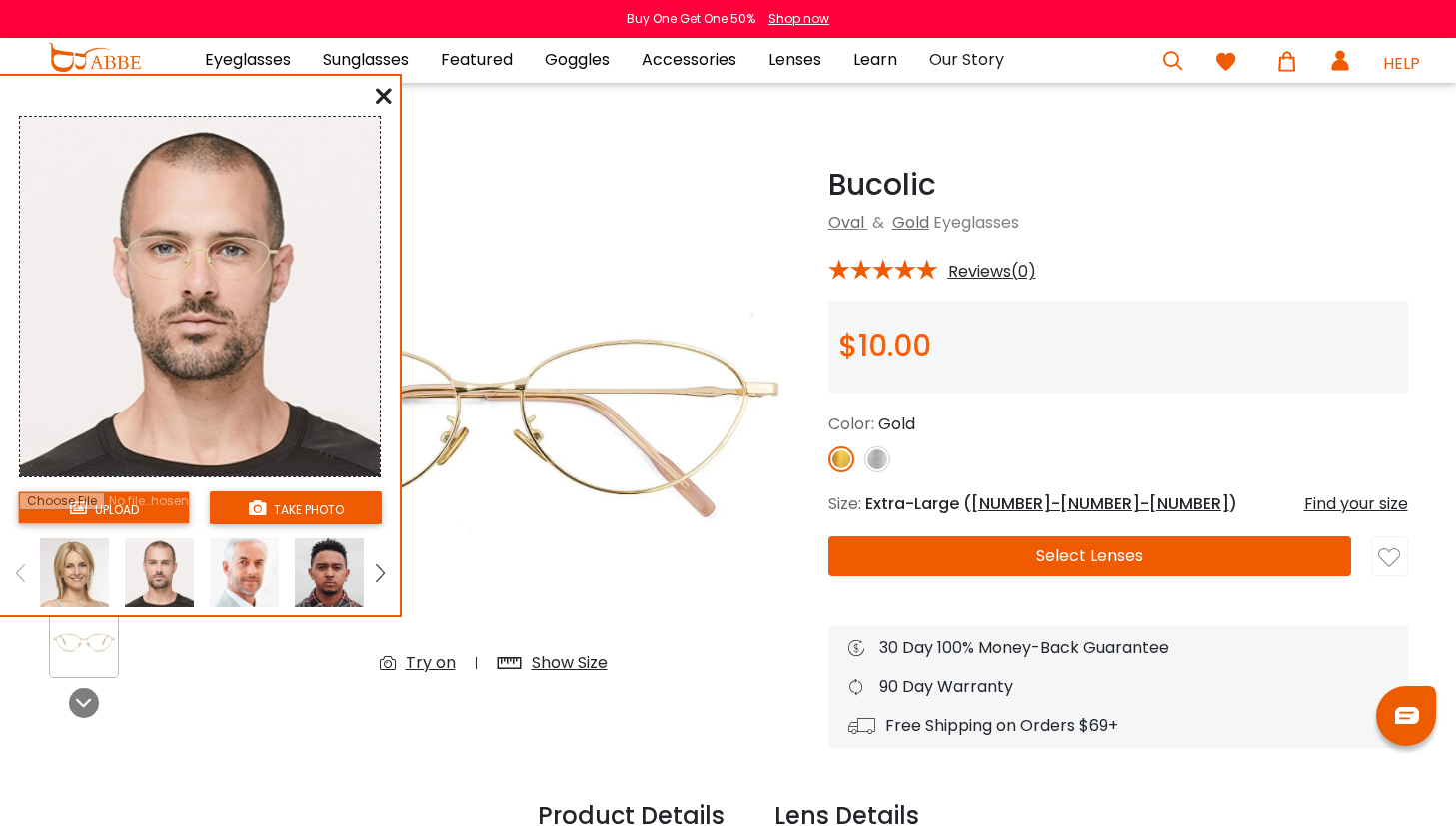 click at bounding box center [74, 572] 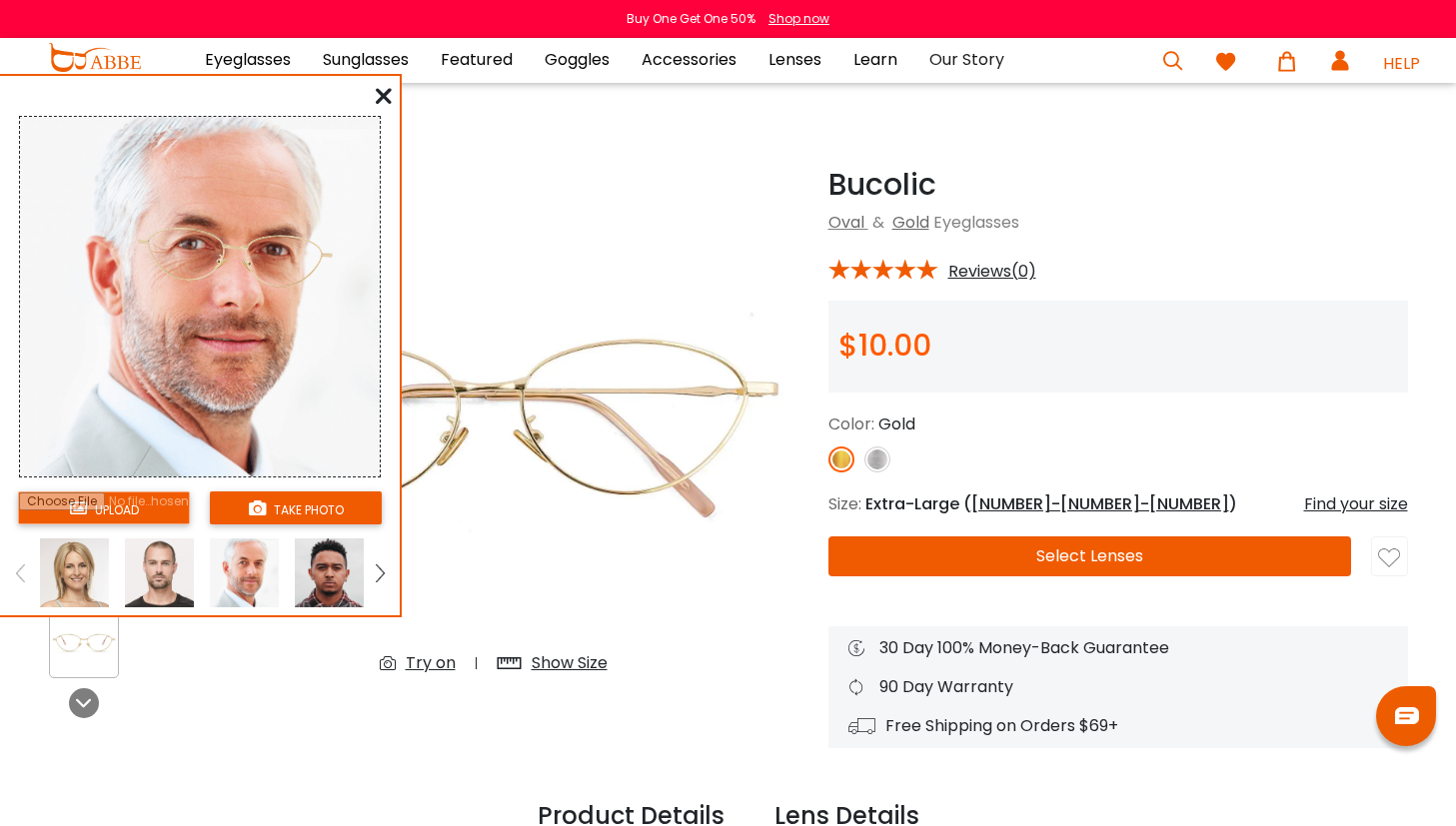 click at bounding box center (244, 572) 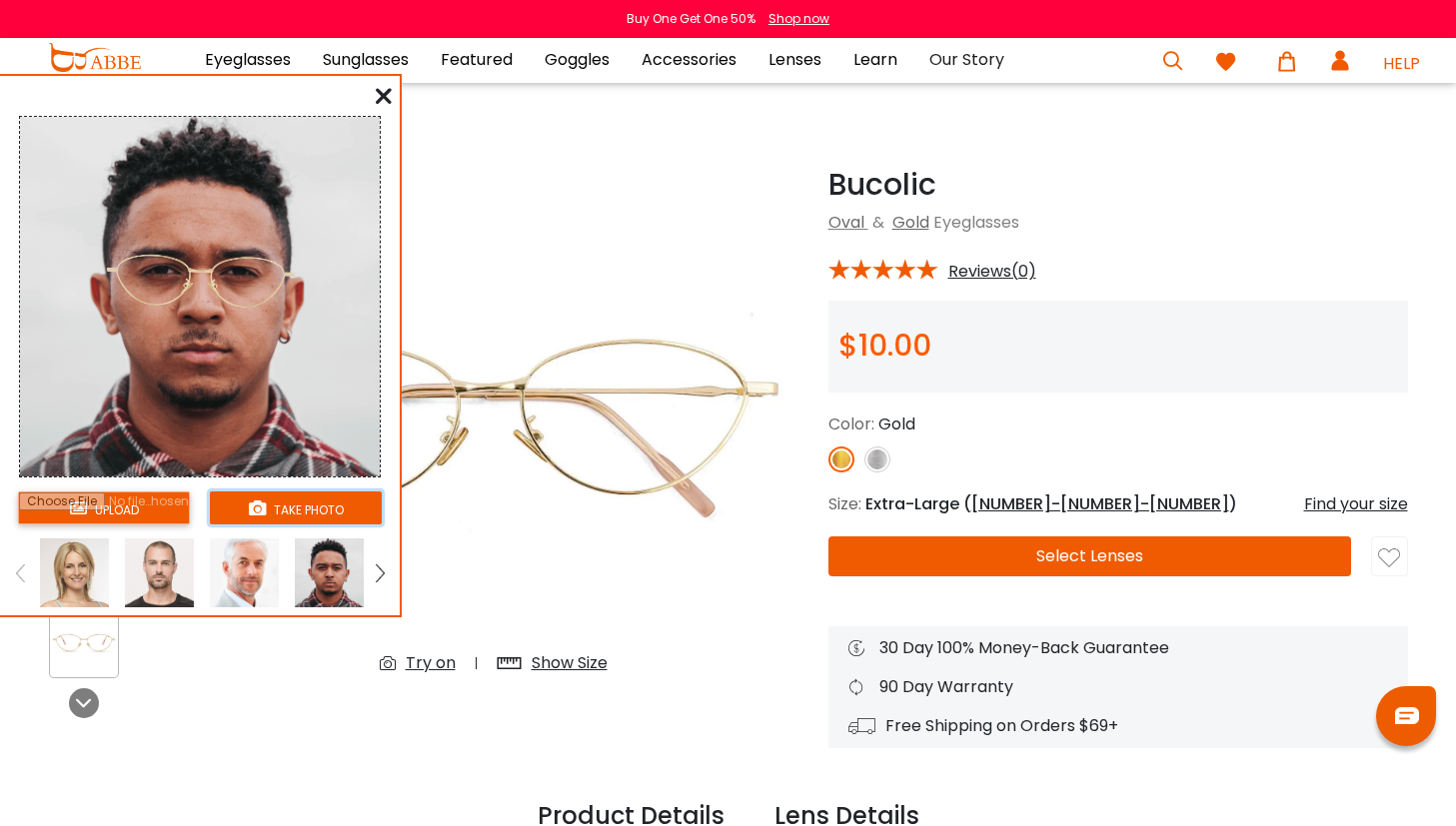 click at bounding box center (257, 507) 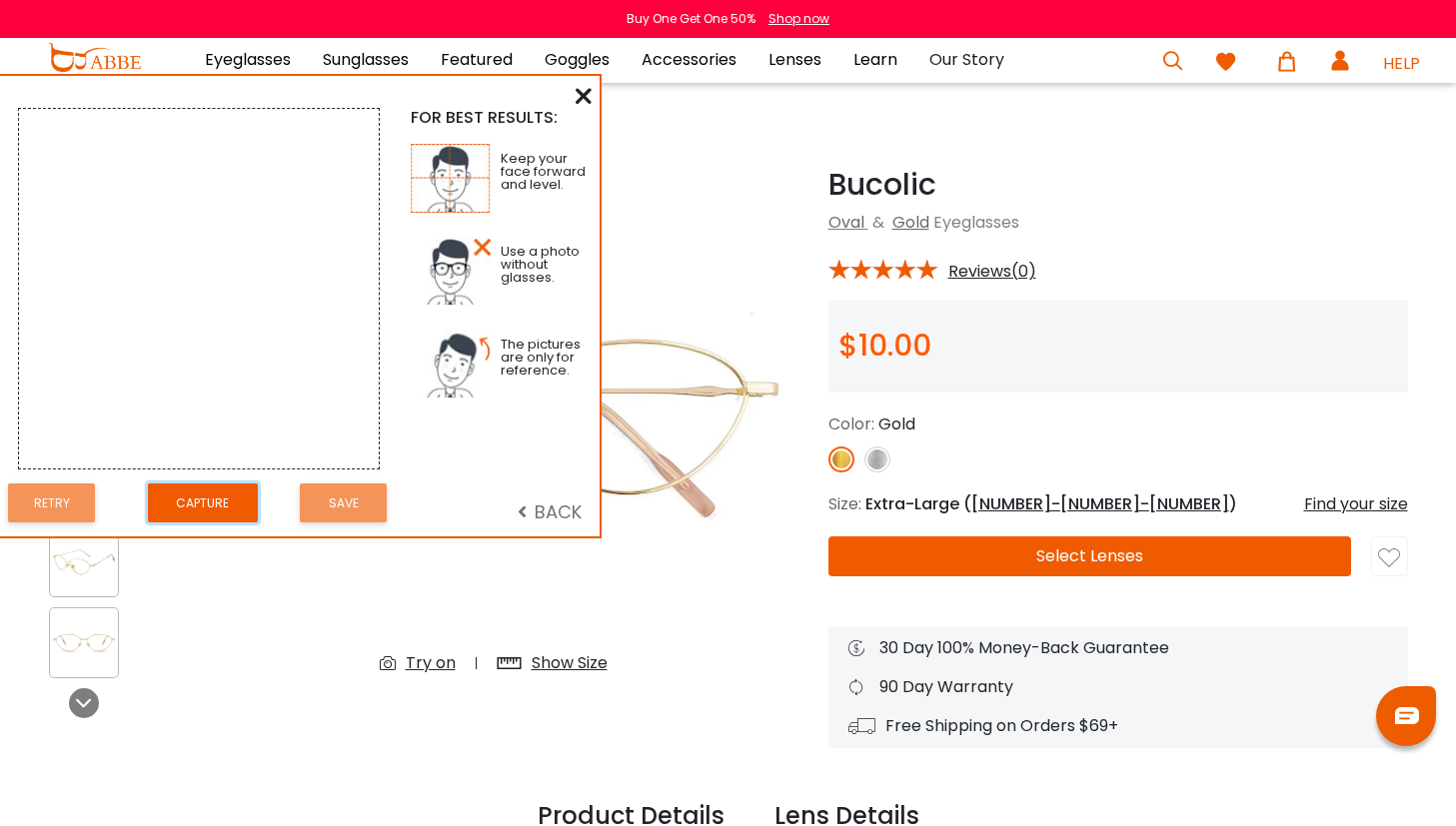 click on "Capture" at bounding box center (203, 502) 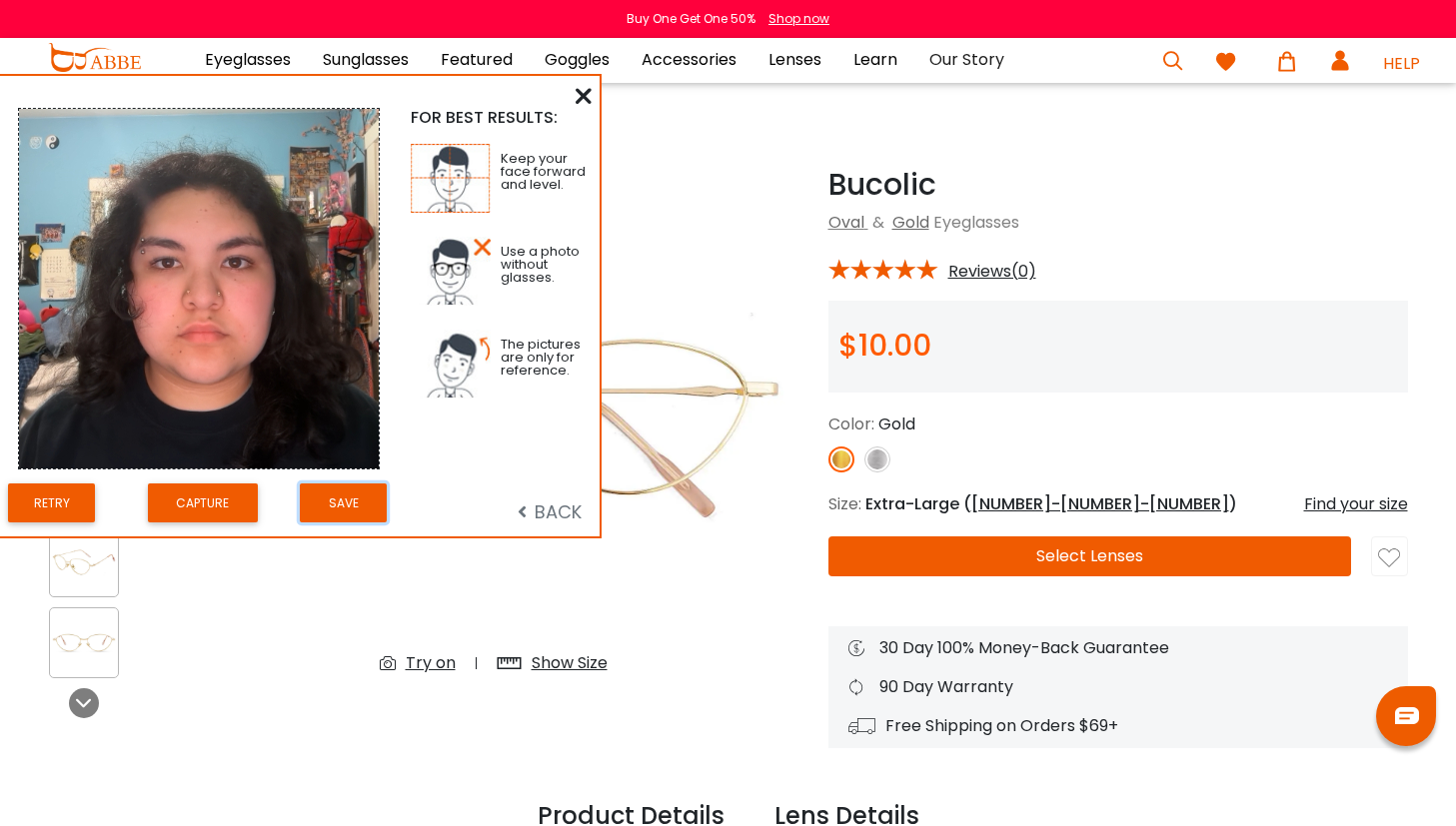 click on "Save" at bounding box center [343, 502] 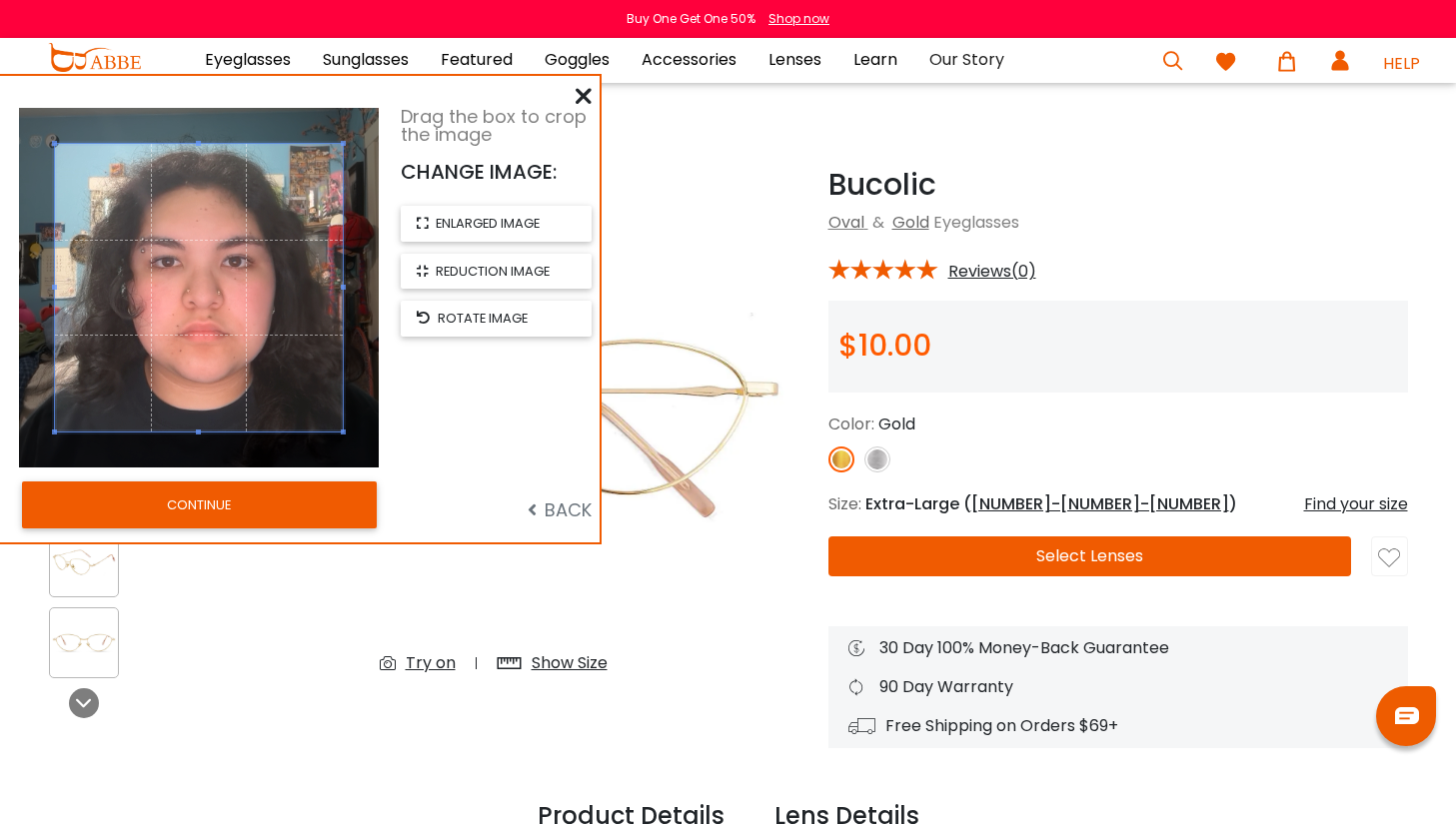 click on "CONTINUE" at bounding box center [199, 504] 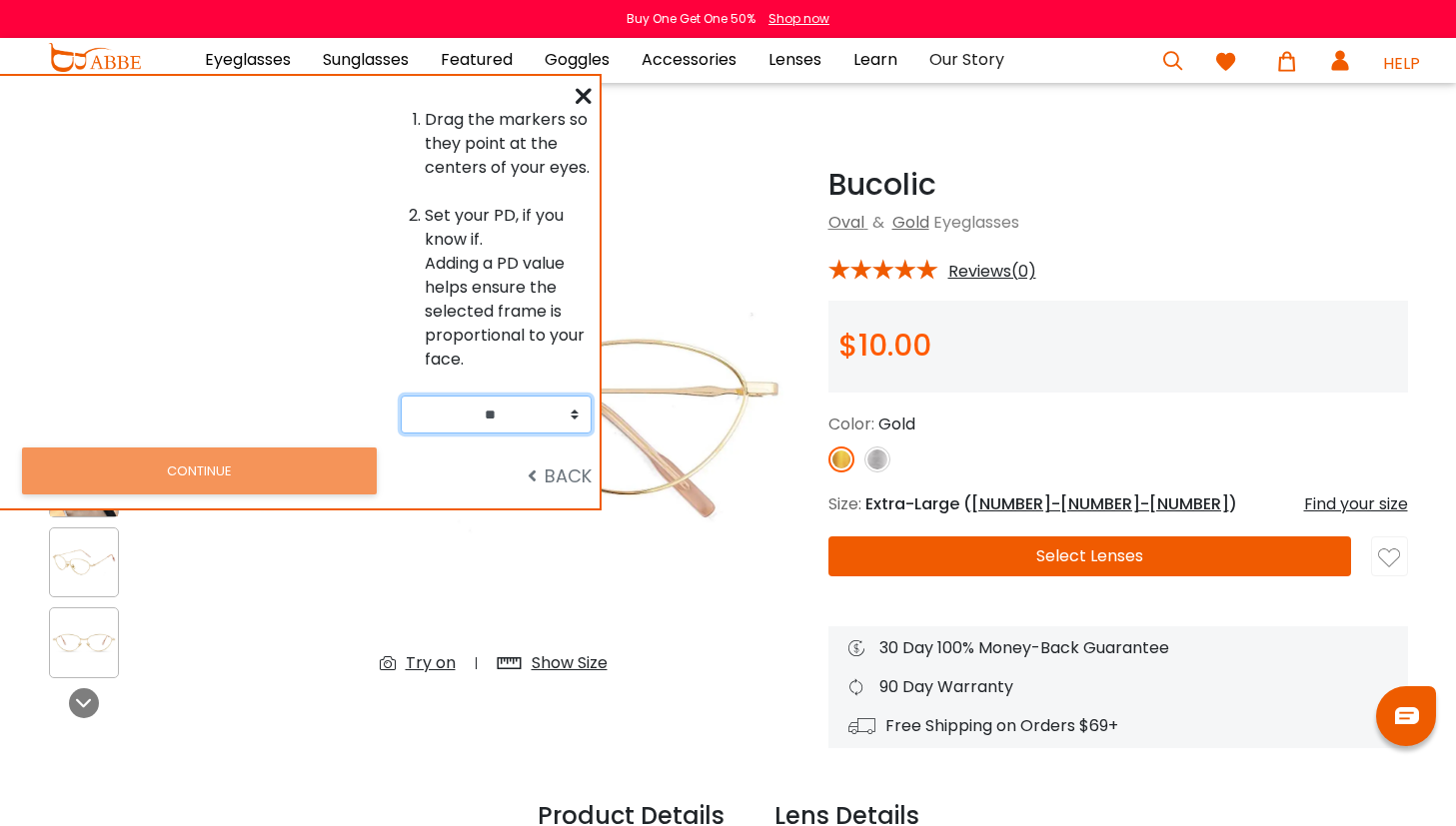 click on "** ** ** ** ** ** ** ** ** ** ** ** ** ** ** ** ** ** ** ** ** ** ** ** ** ** ** ** ** ** ** ** ** **" at bounding box center [496, 414] 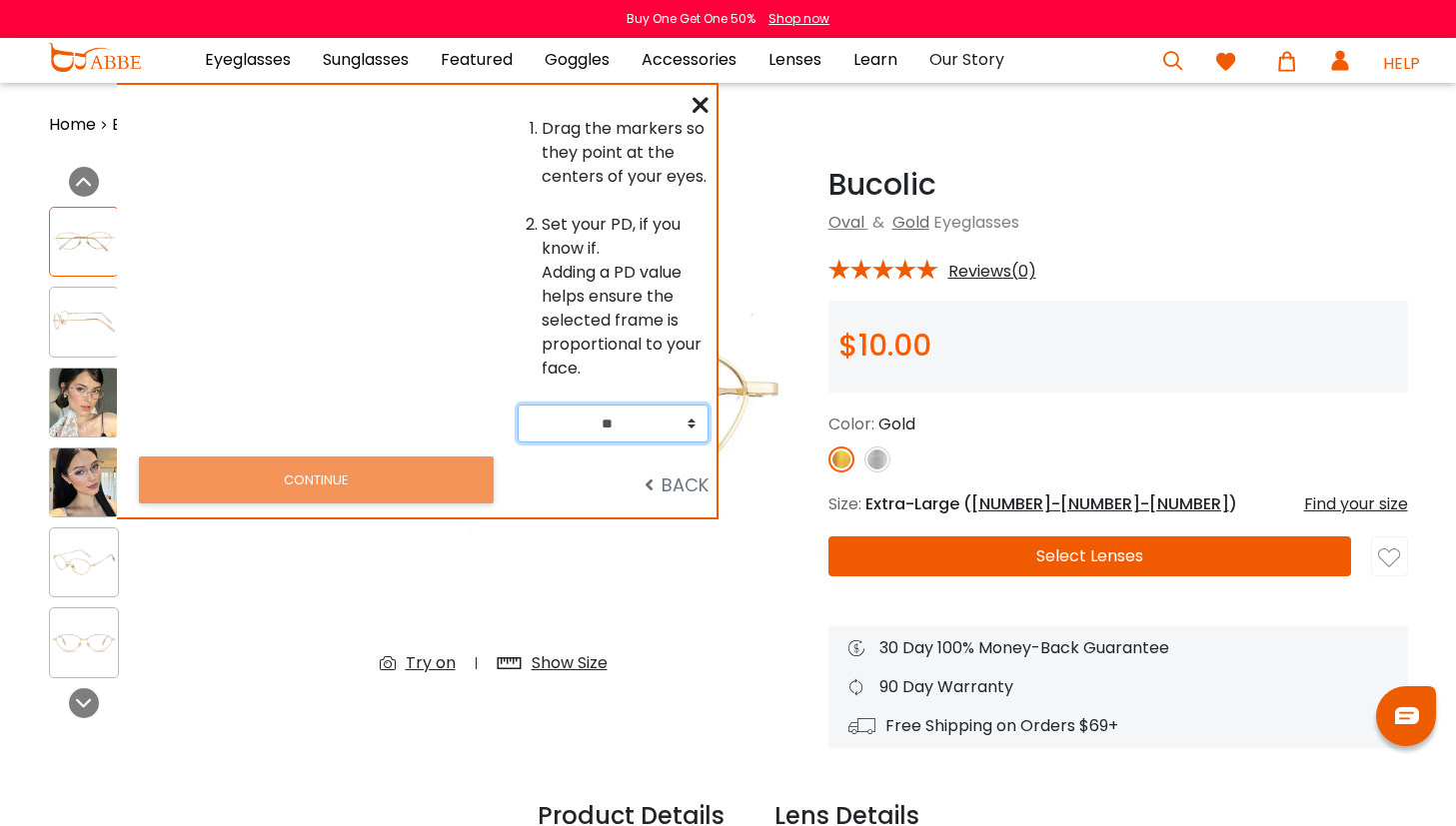 drag, startPoint x: 101, startPoint y: 238, endPoint x: 224, endPoint y: 250, distance: 123.58398 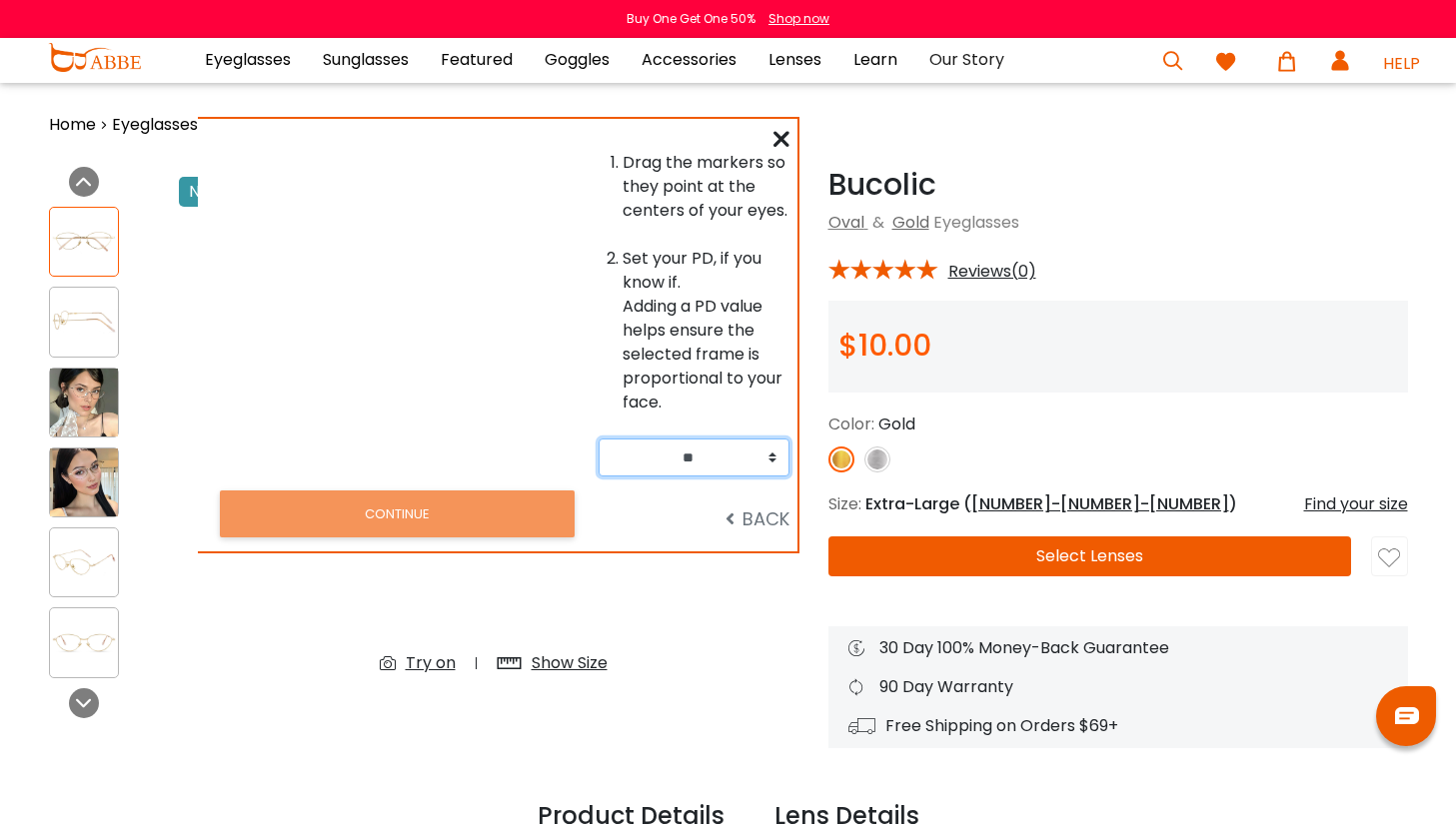 drag, startPoint x: 306, startPoint y: 316, endPoint x: 381, endPoint y: 347, distance: 81.154174 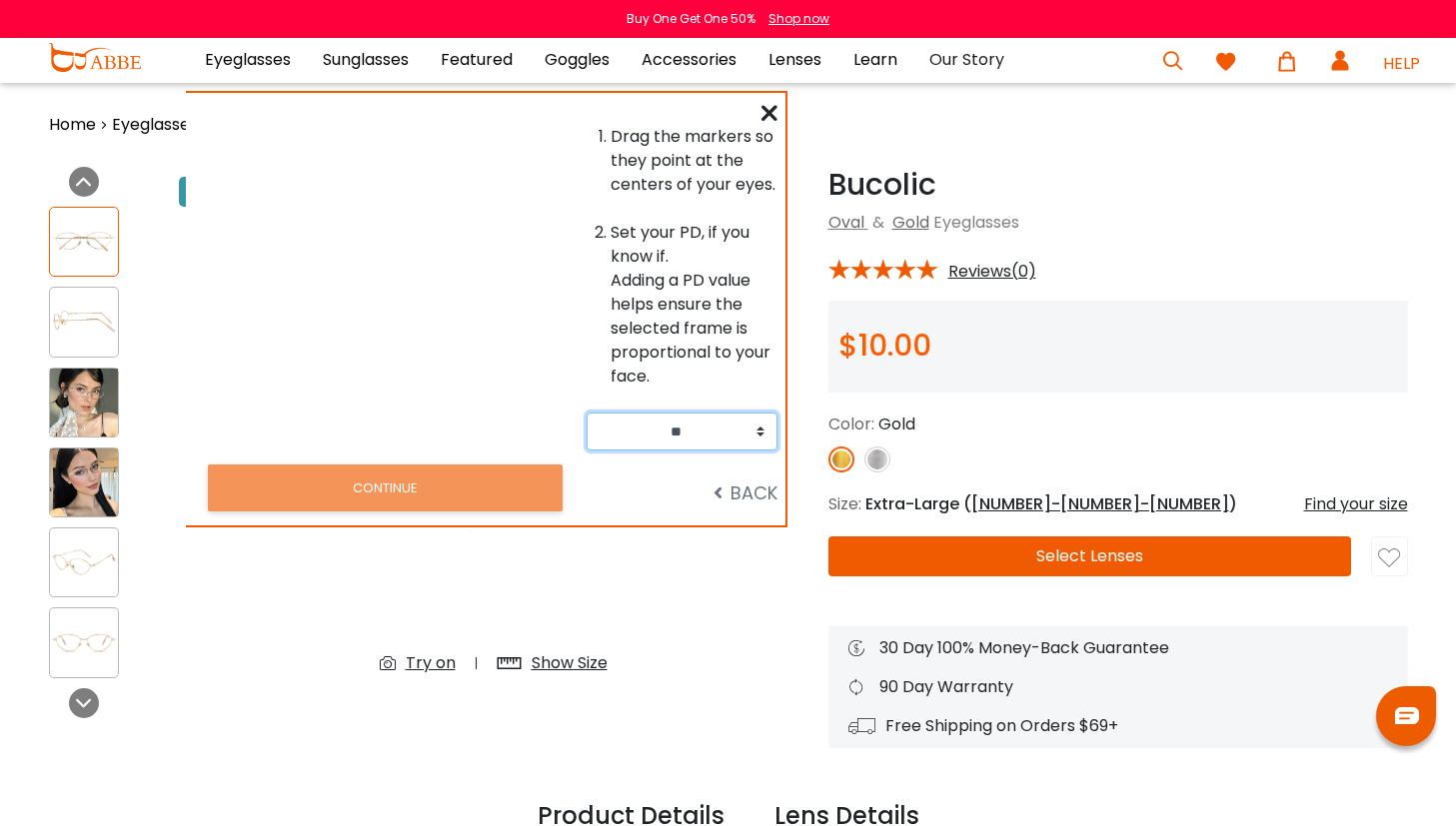 drag, startPoint x: 491, startPoint y: 372, endPoint x: 474, endPoint y: 352, distance: 26.24881 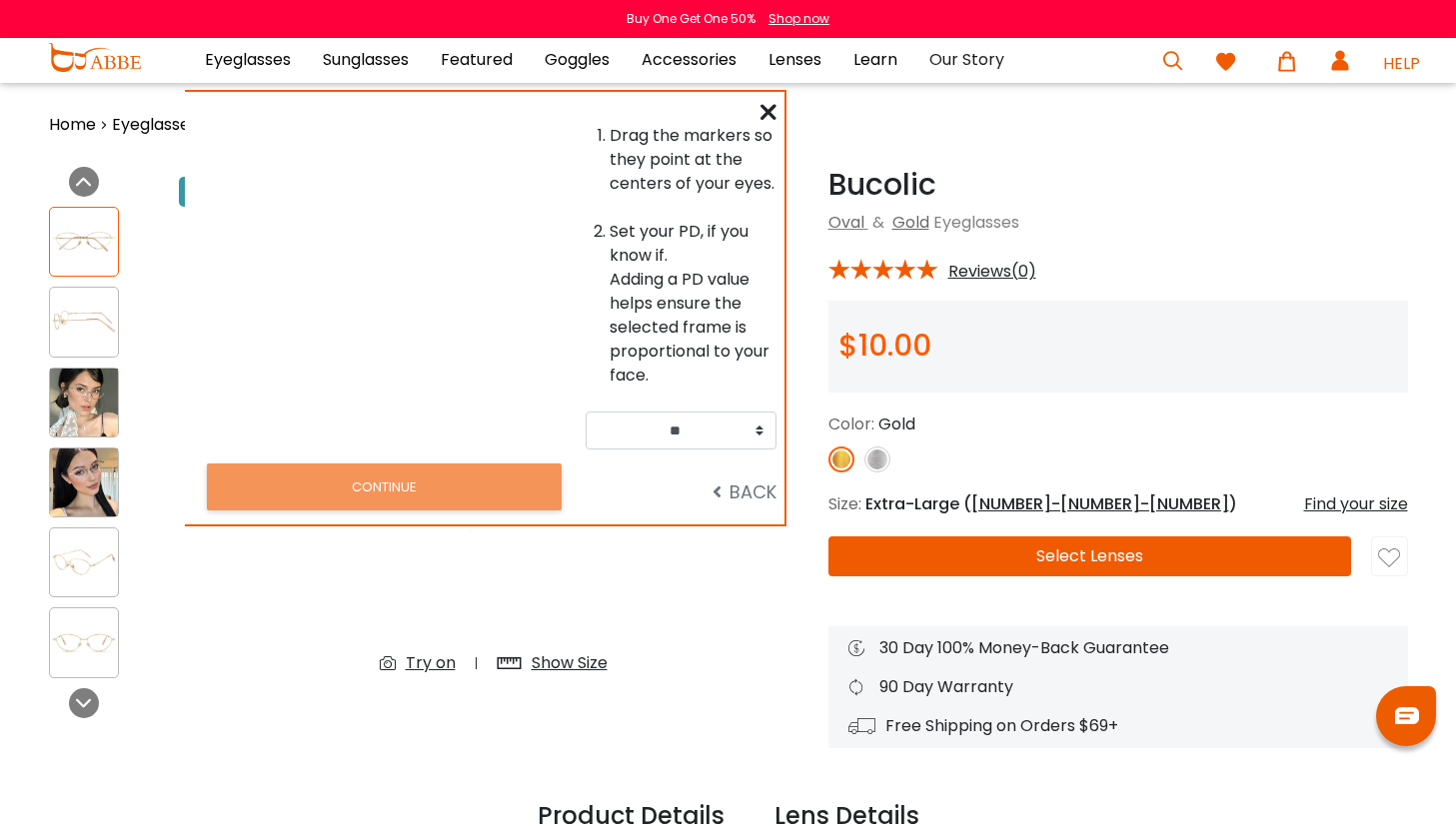 click on "BACK" at bounding box center (744, 491) 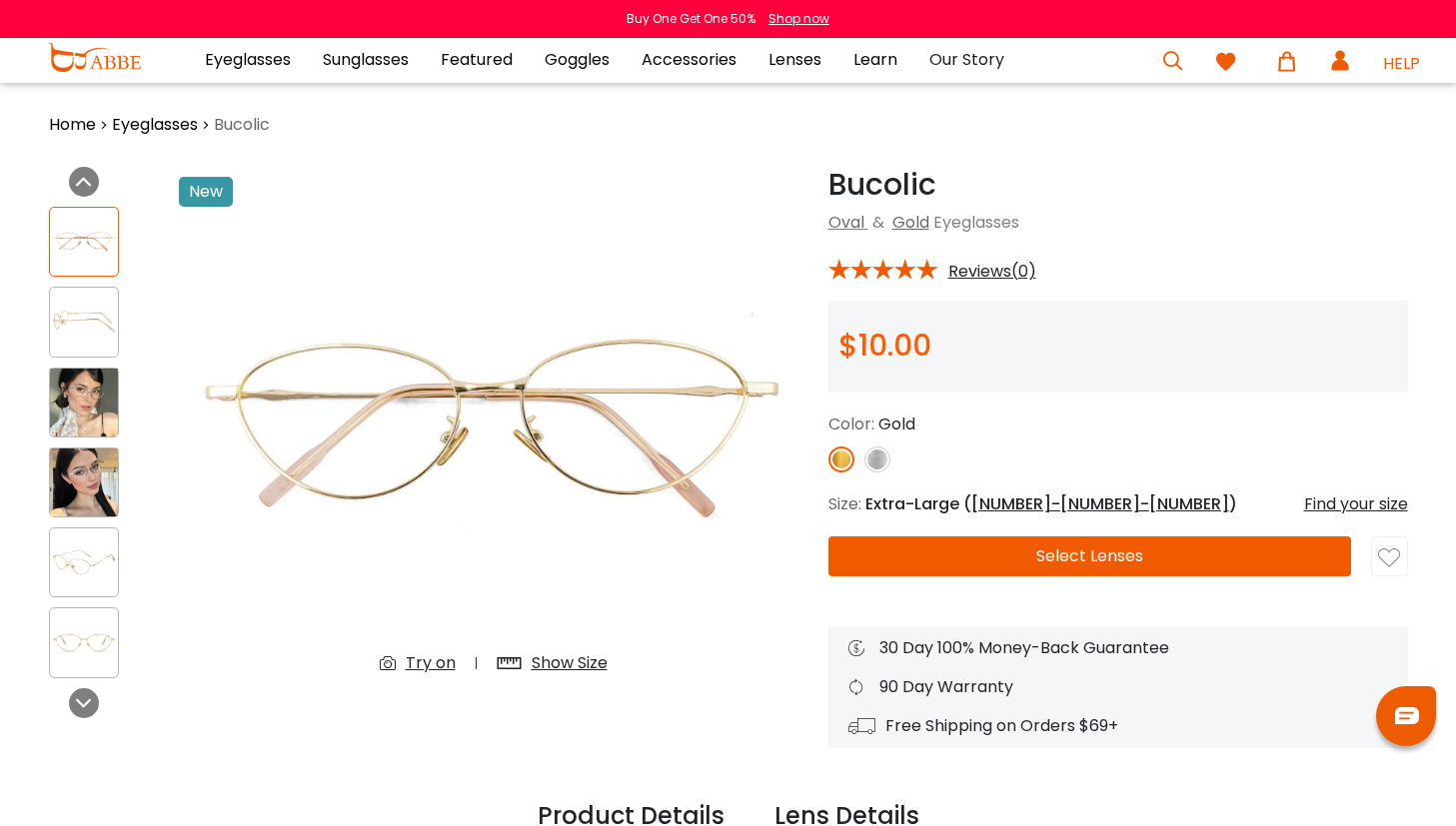 click on "Try on" at bounding box center [431, 663] 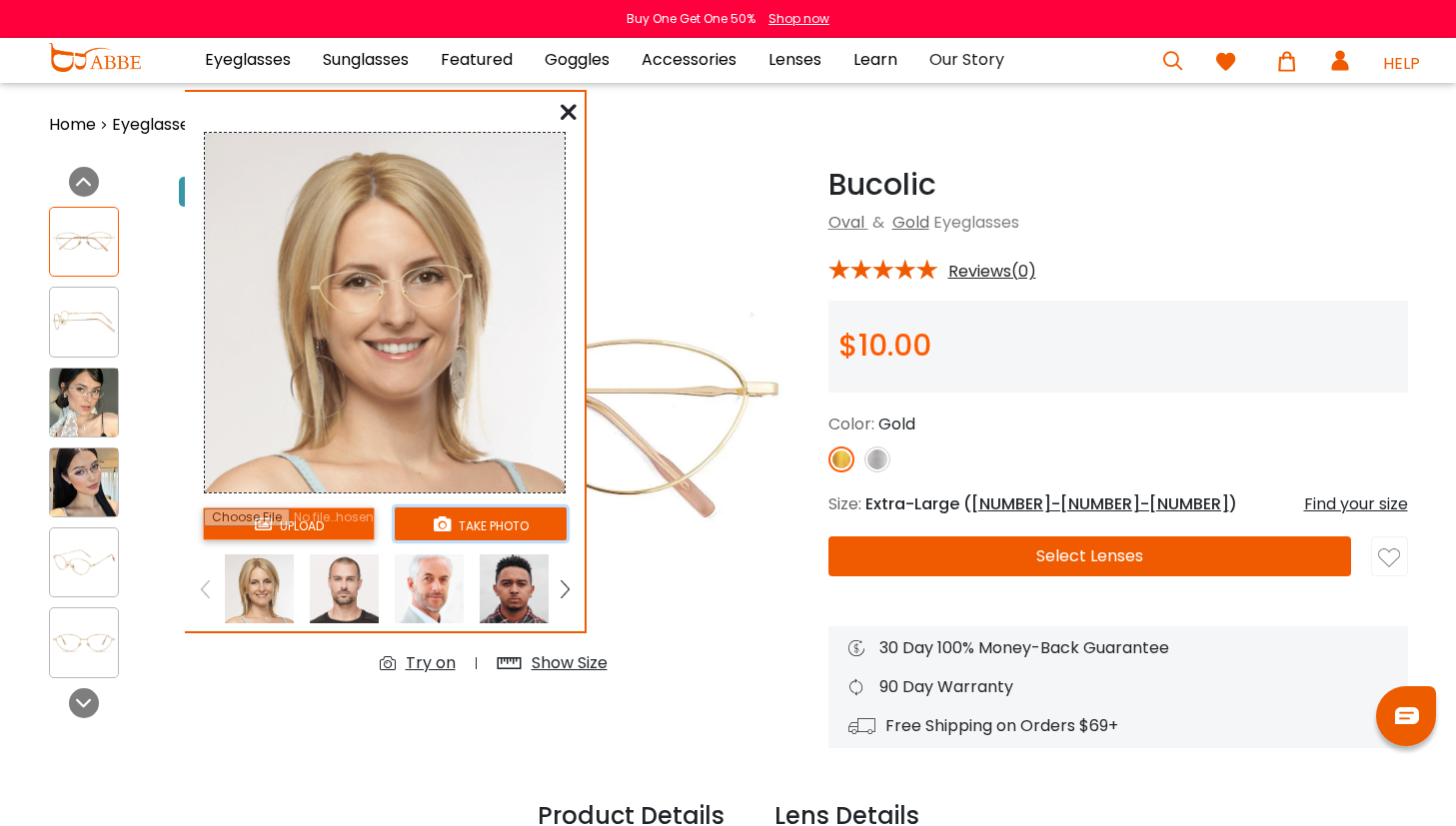 click on "take photo" at bounding box center (481, 523) 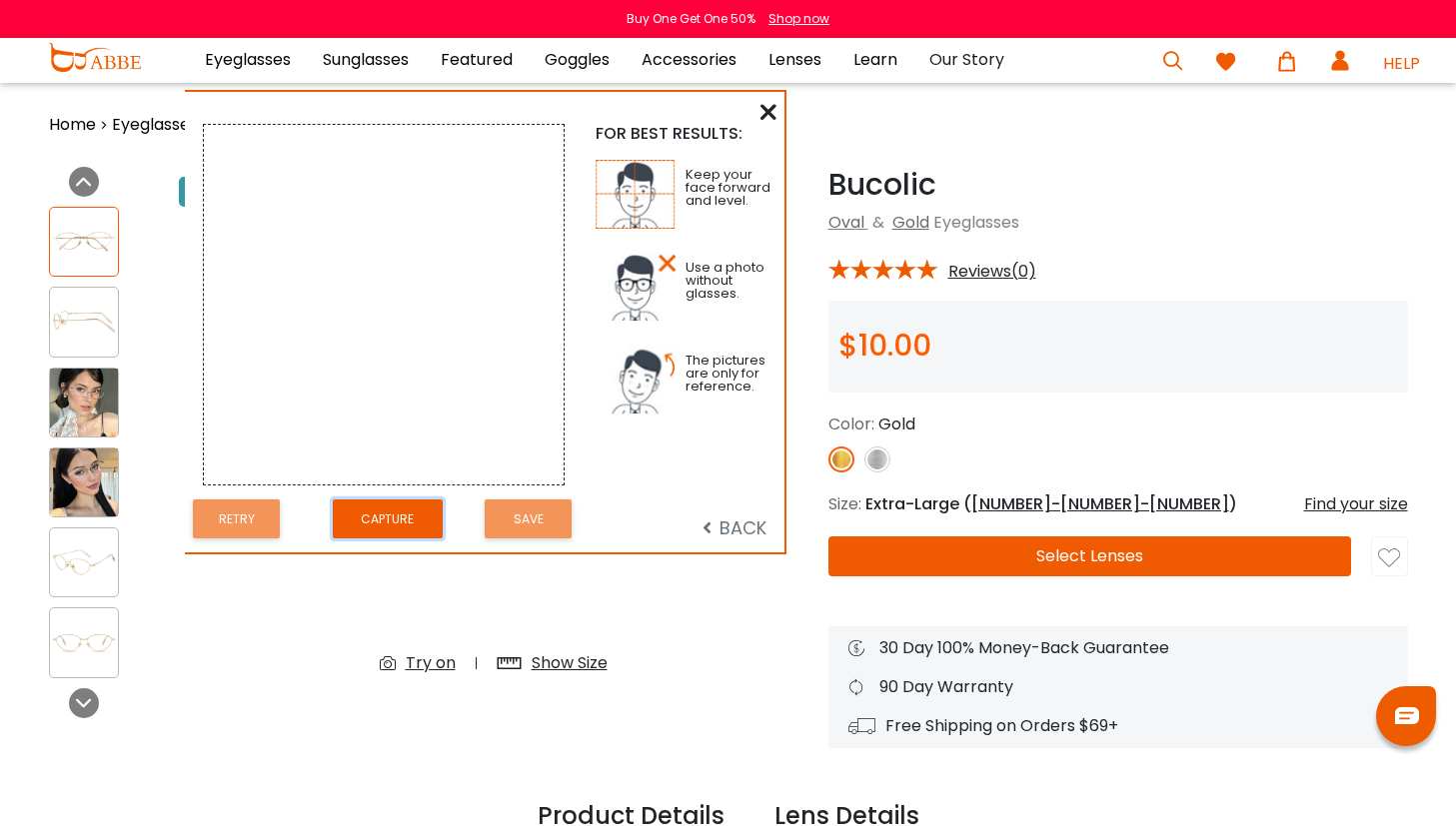 click on "Capture" at bounding box center [388, 518] 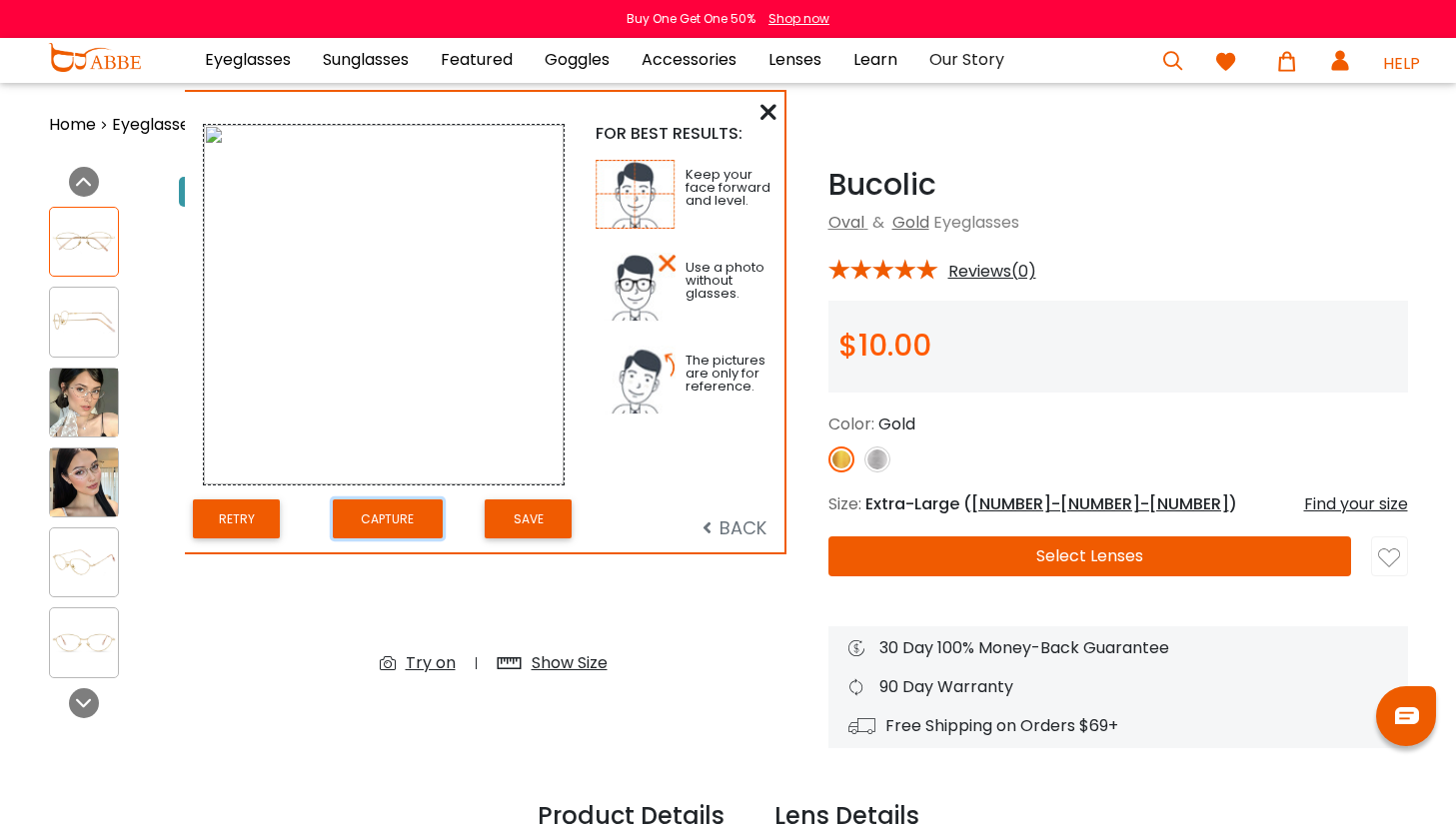 click on "Capture" at bounding box center [388, 518] 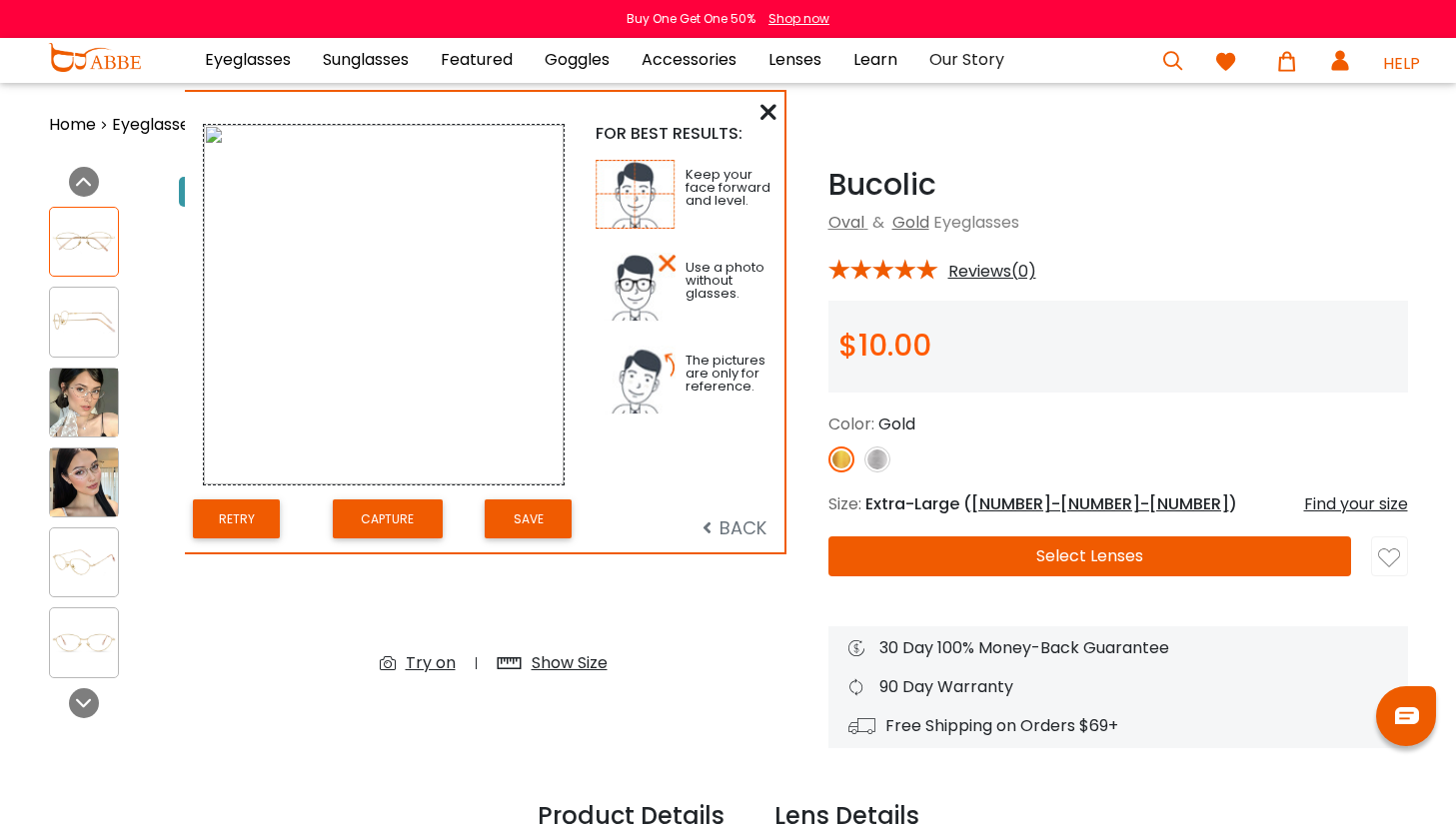 click at bounding box center [768, 112] 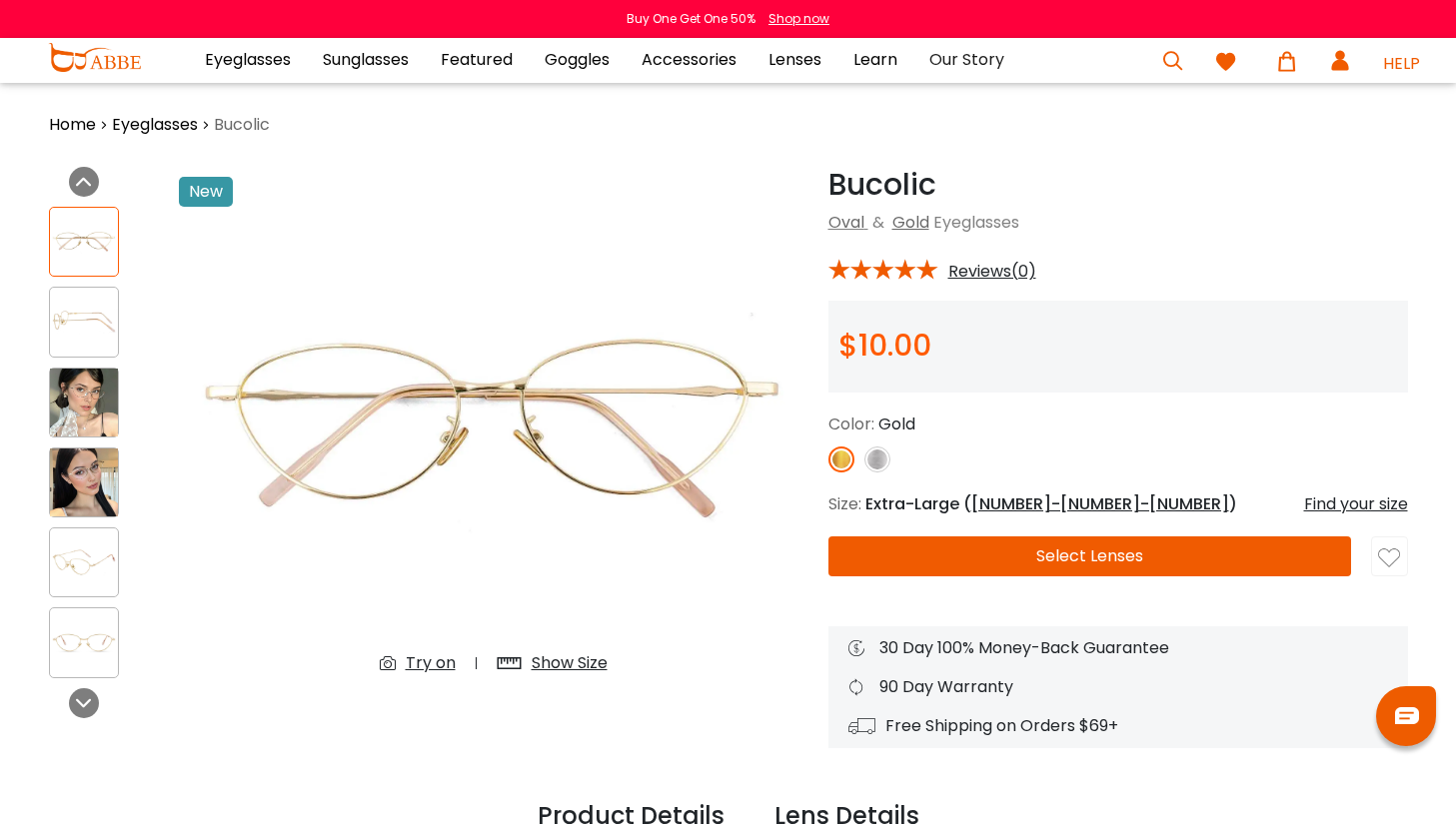 click at bounding box center [494, 428] 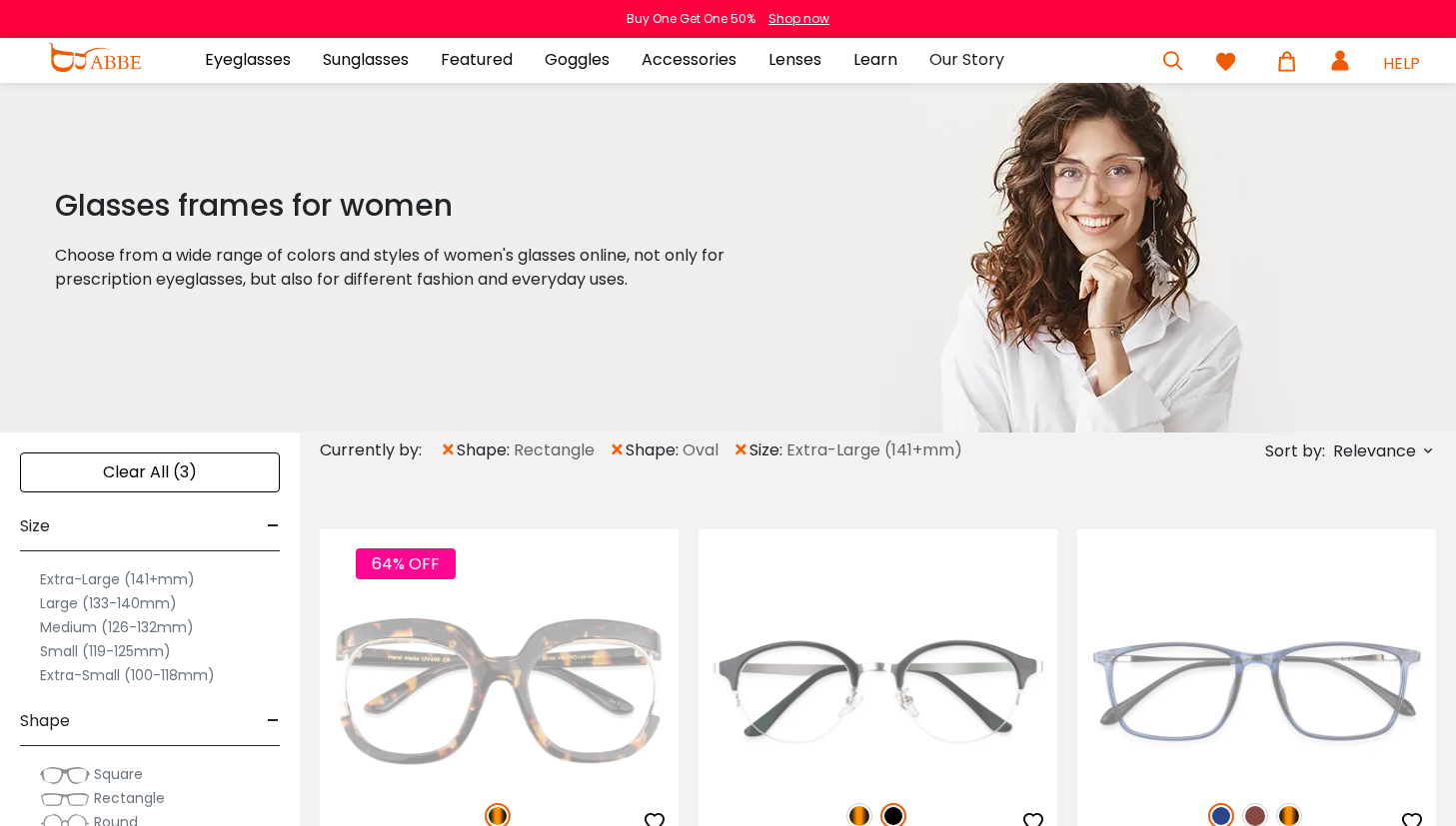 scroll, scrollTop: 0, scrollLeft: 0, axis: both 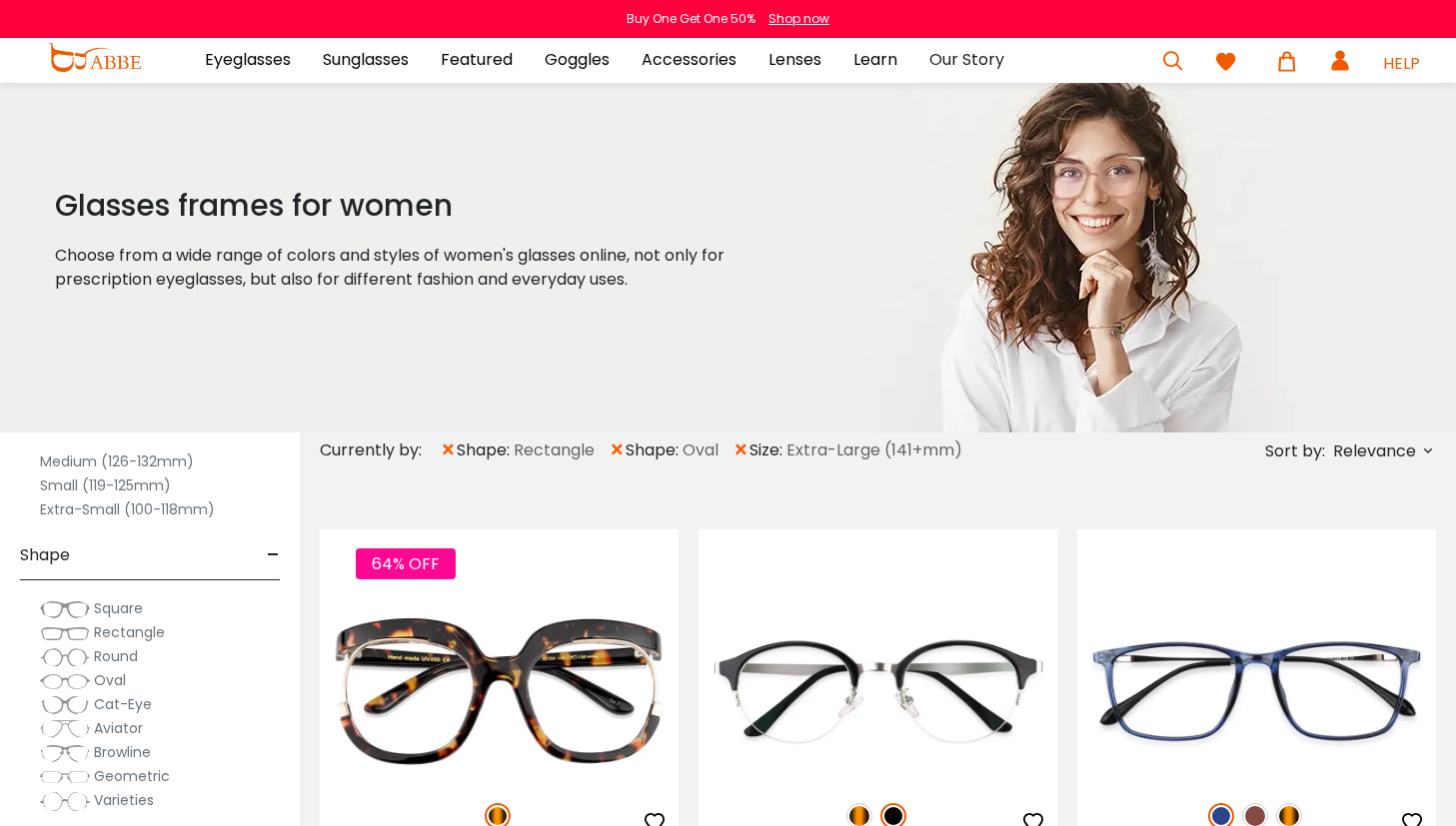 click on "Oval" at bounding box center [150, 608] 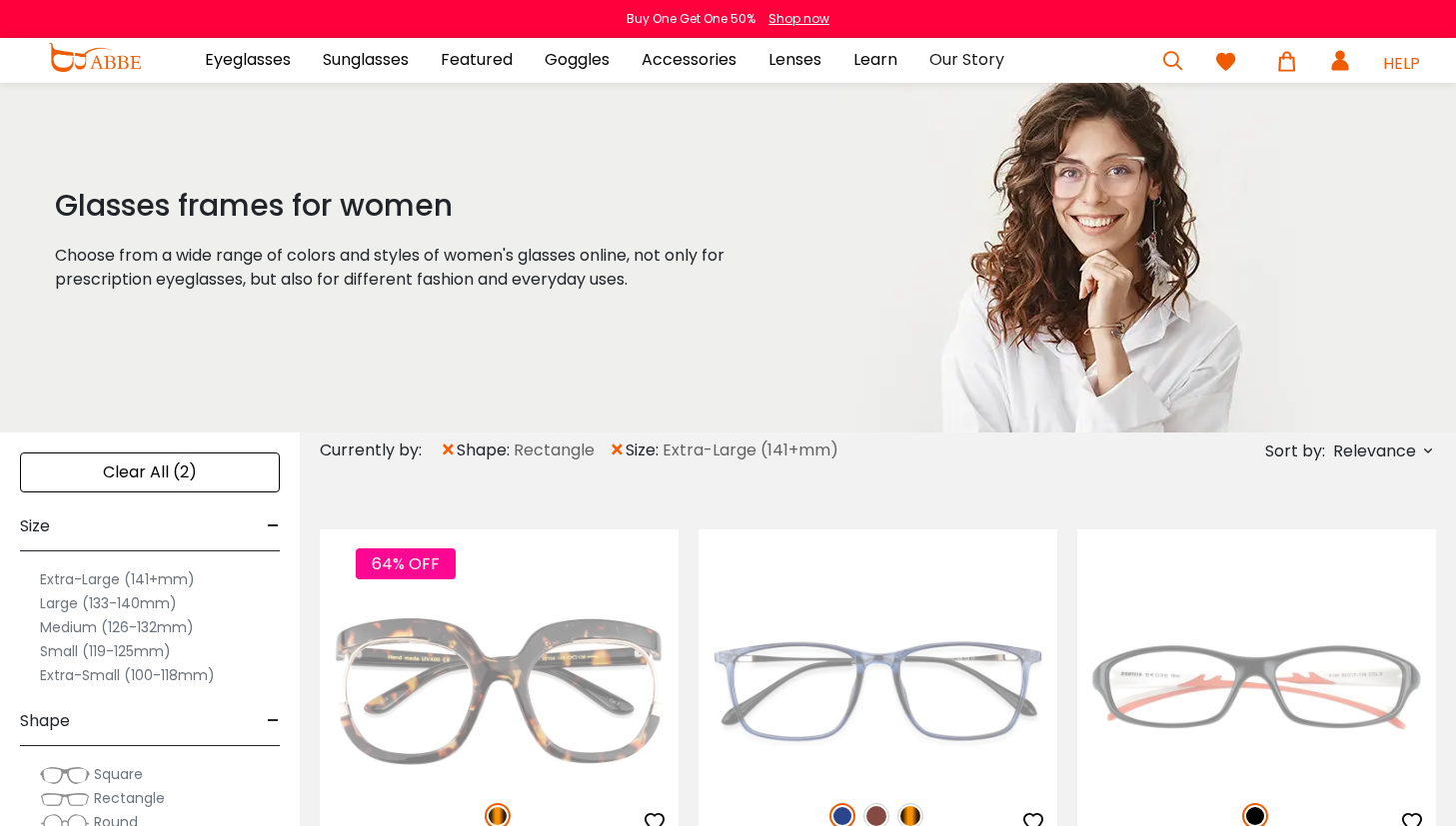 scroll, scrollTop: 0, scrollLeft: 0, axis: both 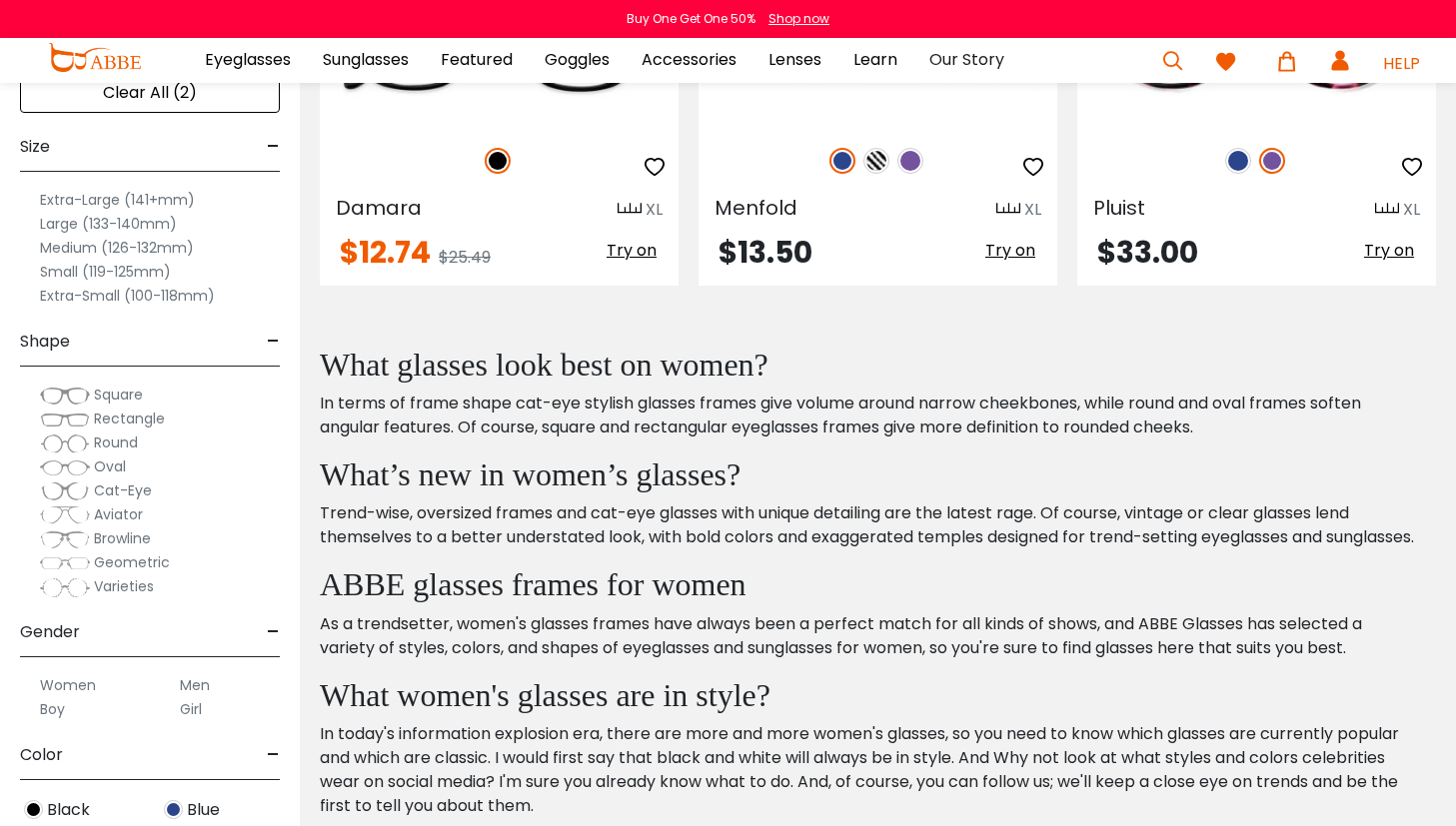 click on "Large (133-140mm)" at bounding box center (150, 200) 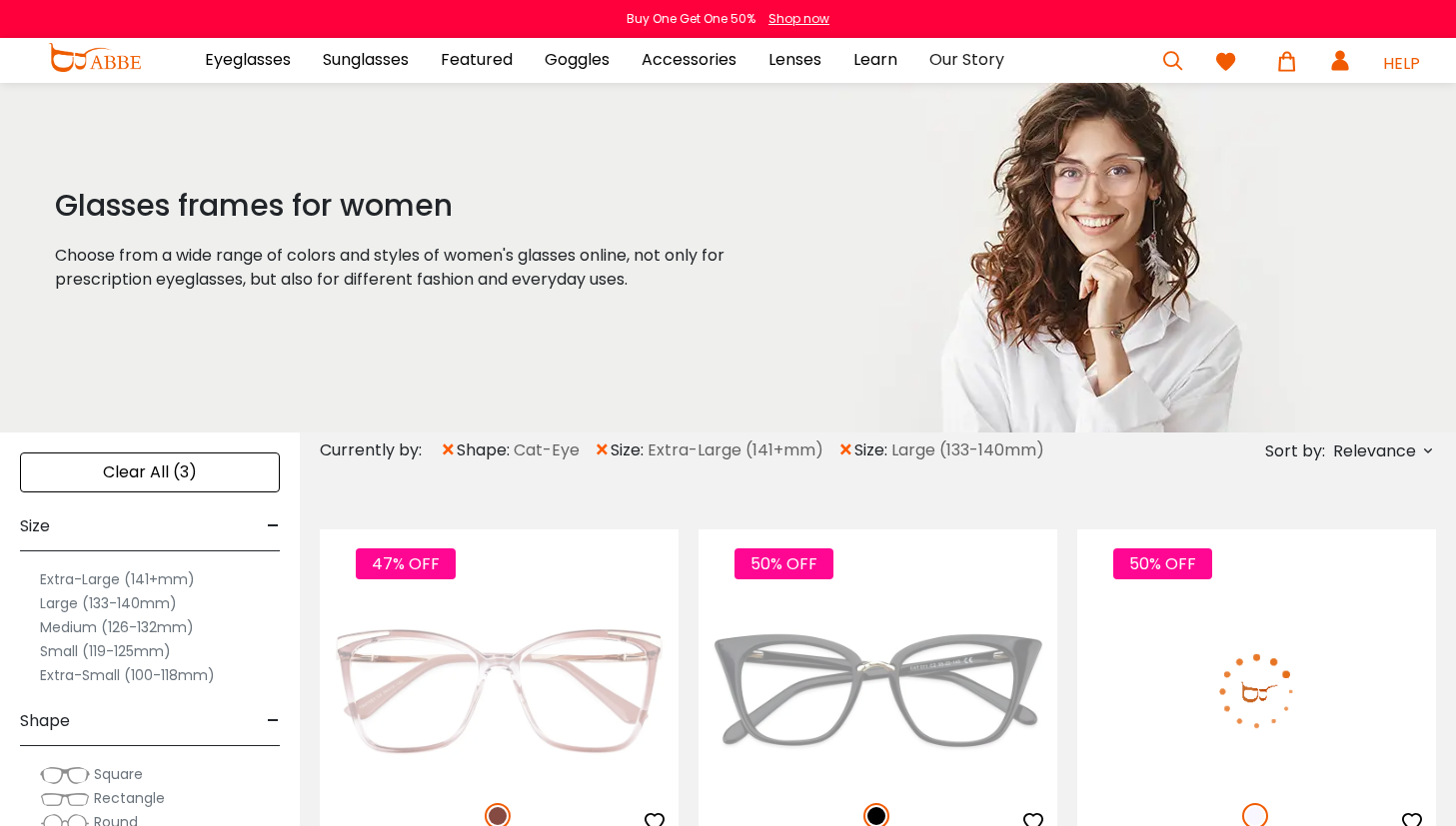 scroll, scrollTop: 0, scrollLeft: 0, axis: both 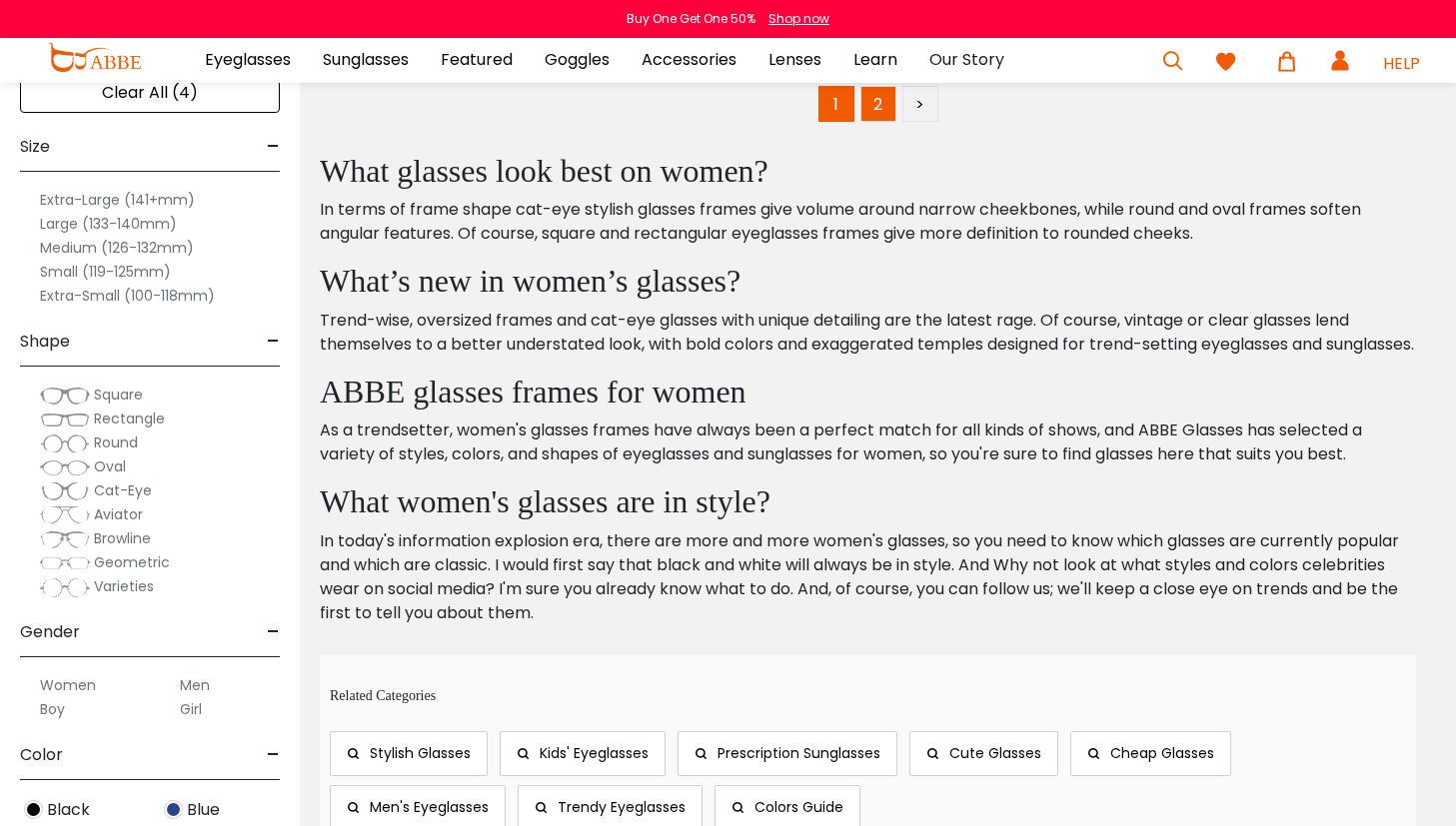 click on "2" at bounding box center (878, 104) 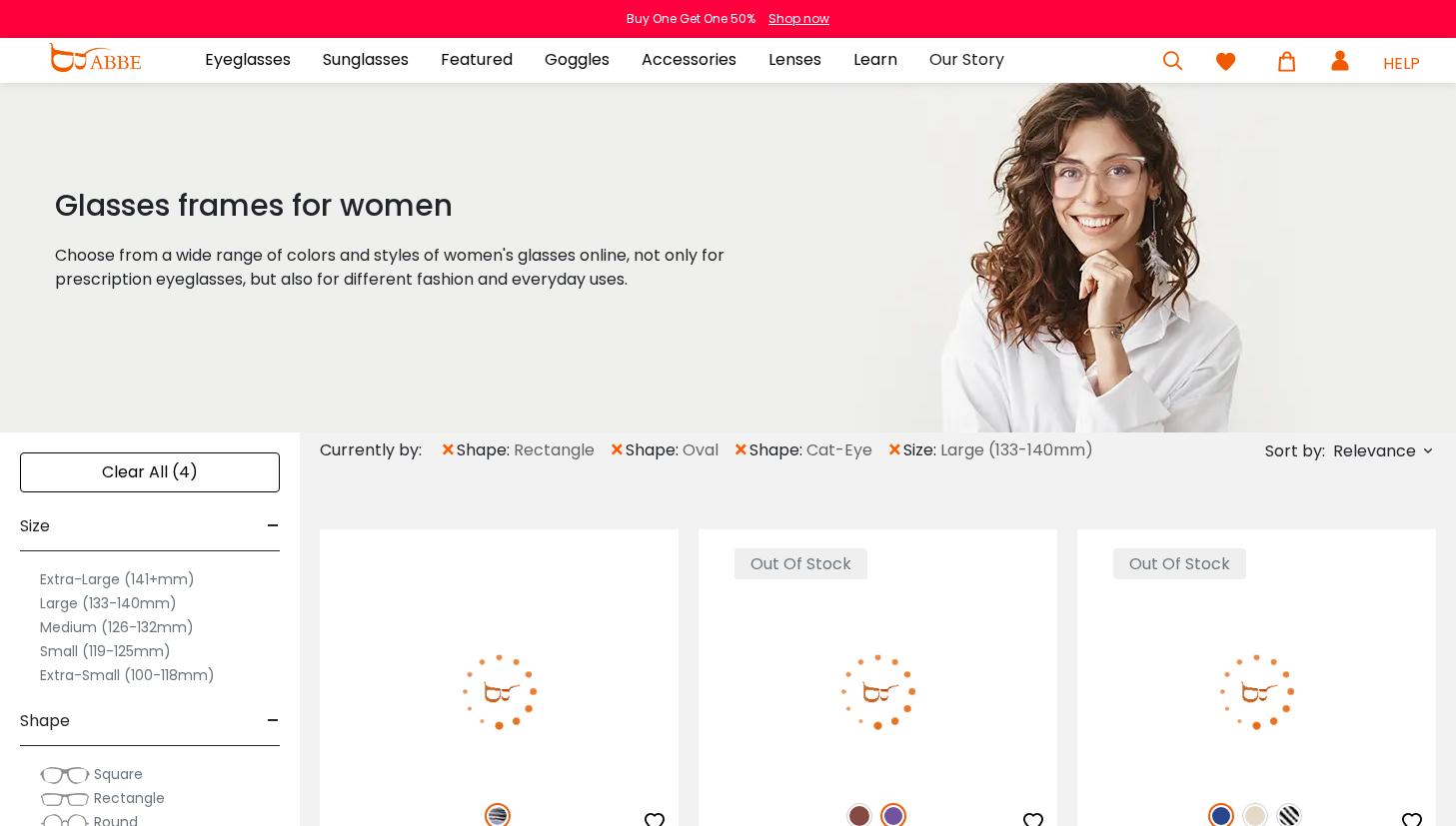 scroll, scrollTop: 0, scrollLeft: 0, axis: both 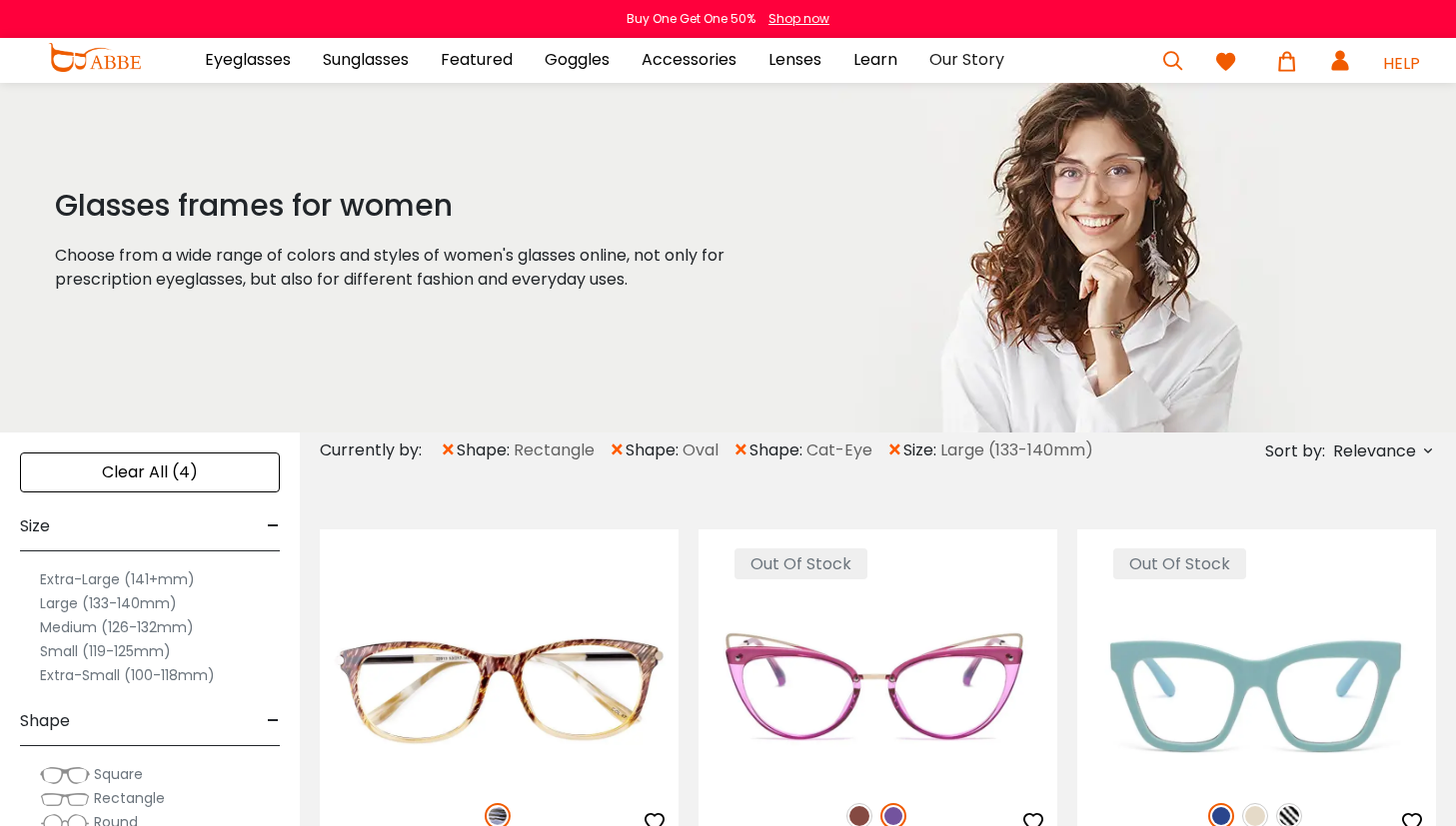 click at bounding box center [1169, 63] 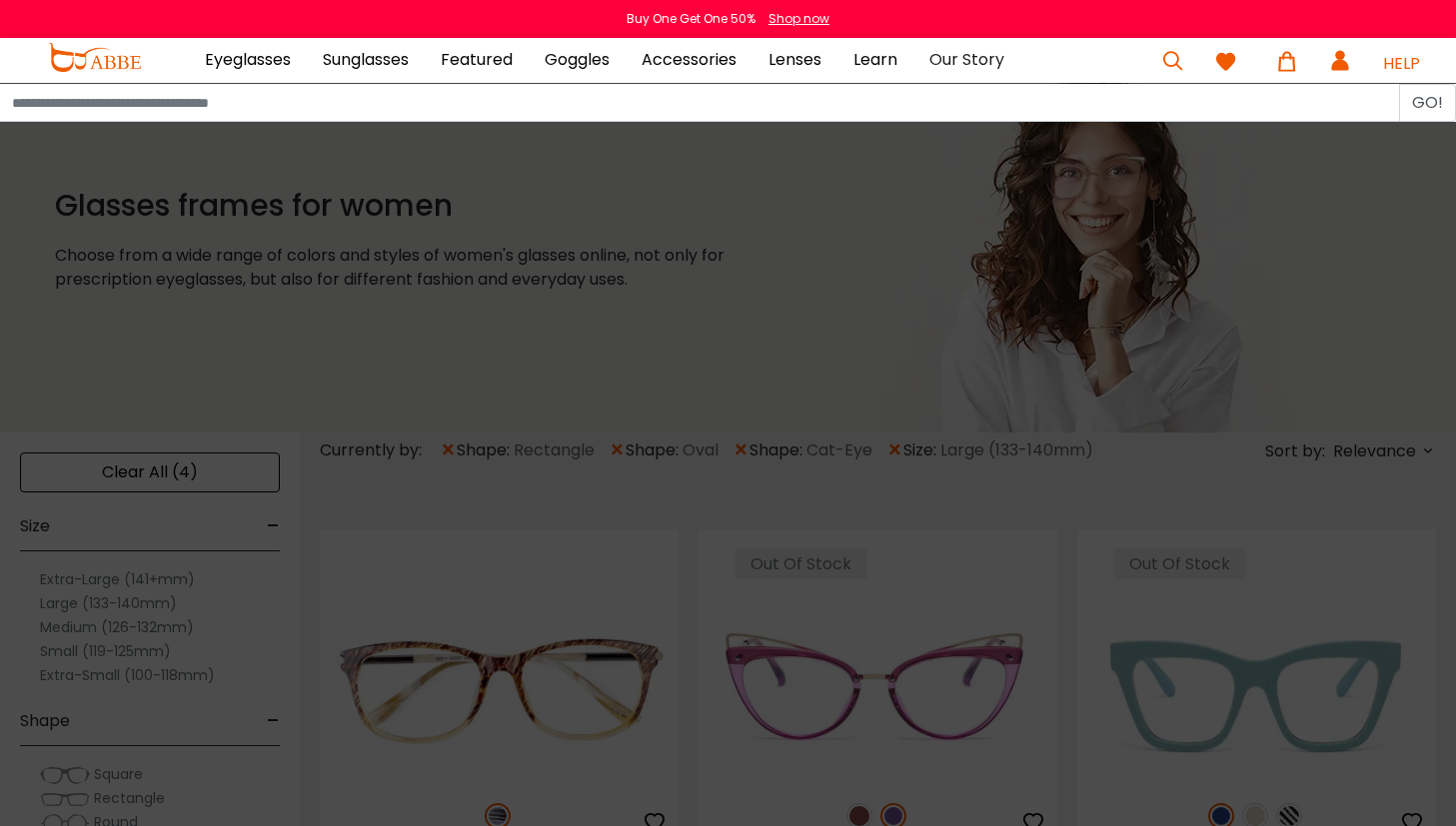 click at bounding box center (1173, 61) 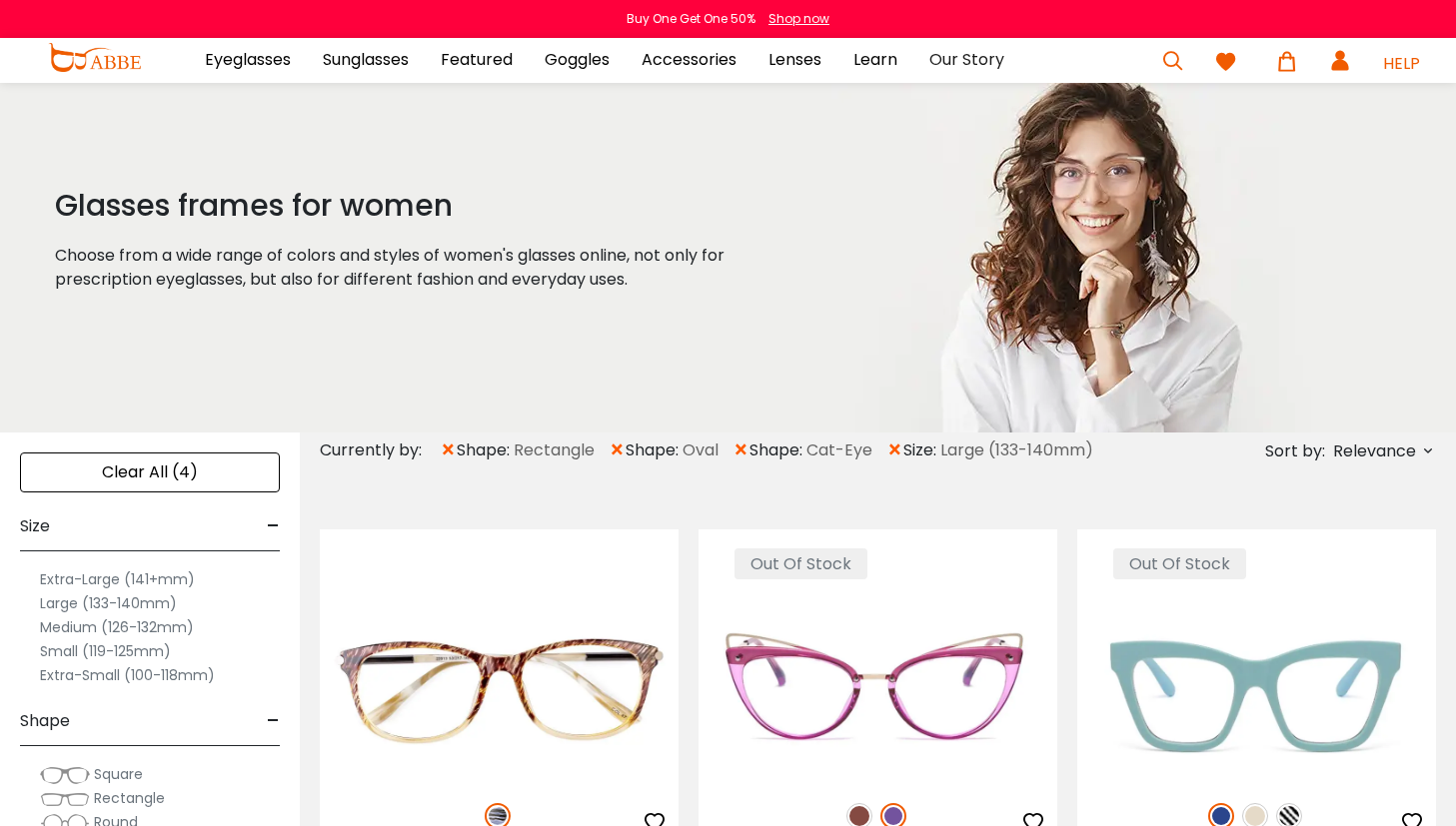 click at bounding box center [1173, 61] 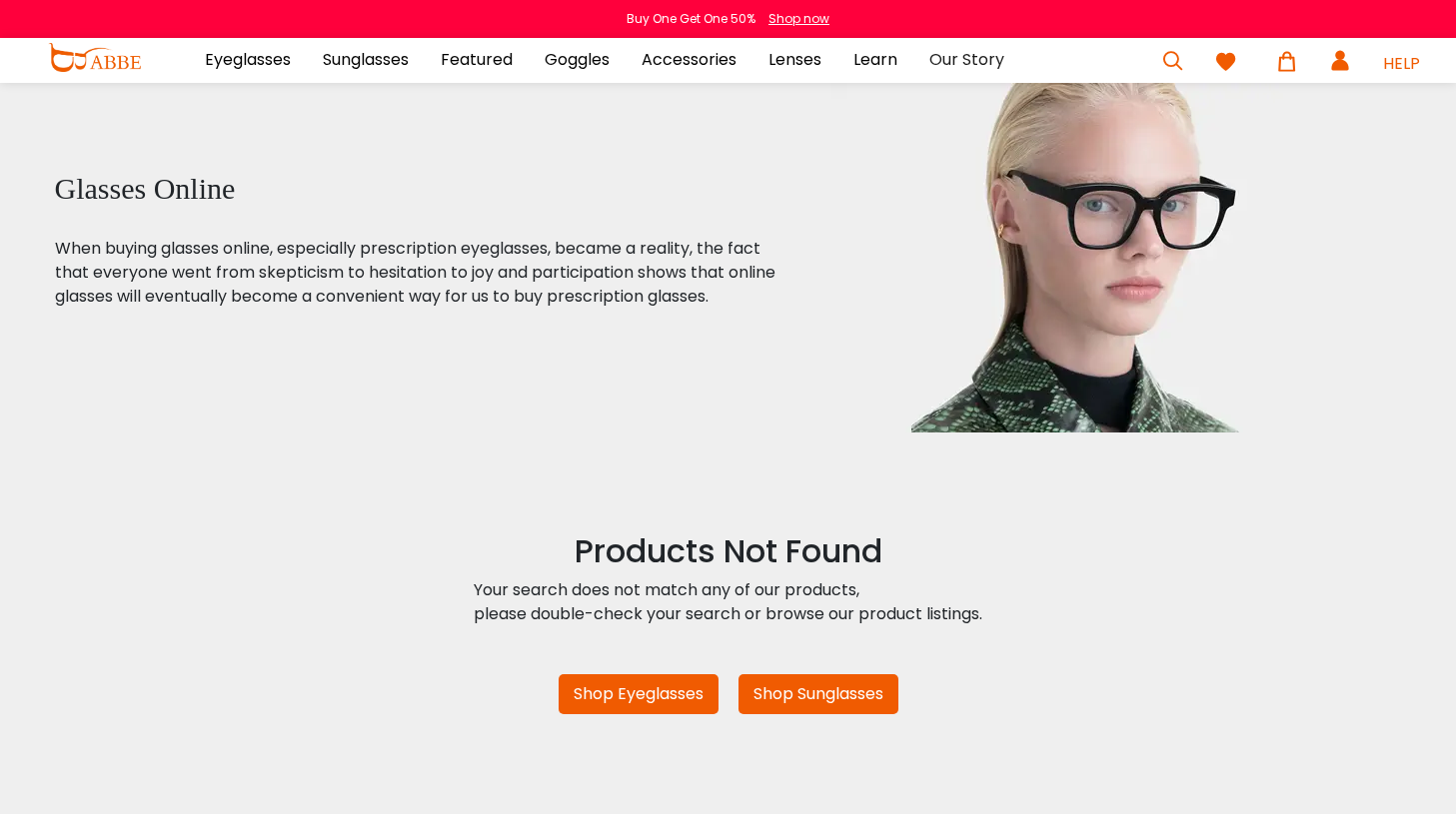 scroll, scrollTop: 0, scrollLeft: 0, axis: both 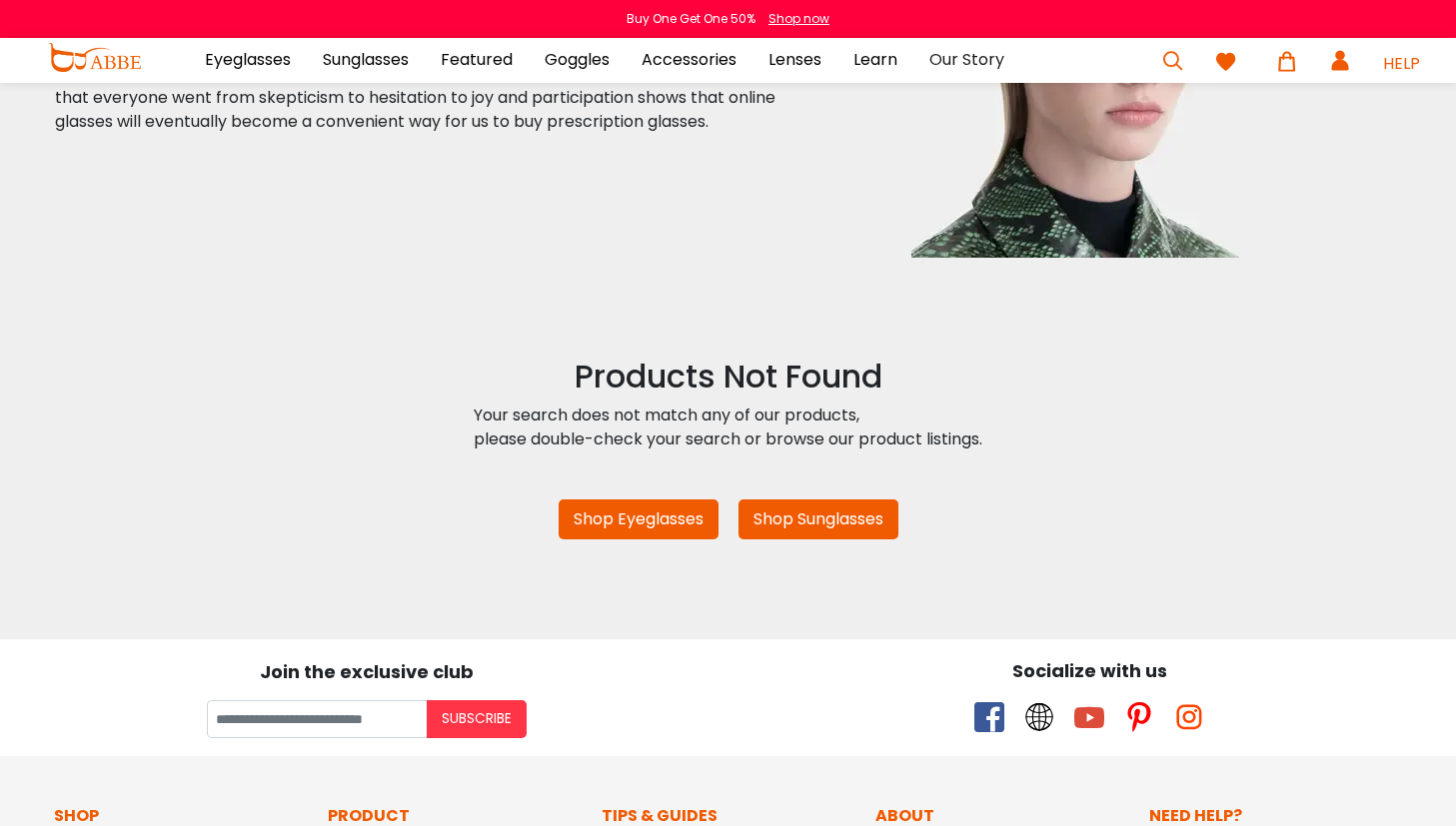 click at bounding box center (1173, 61) 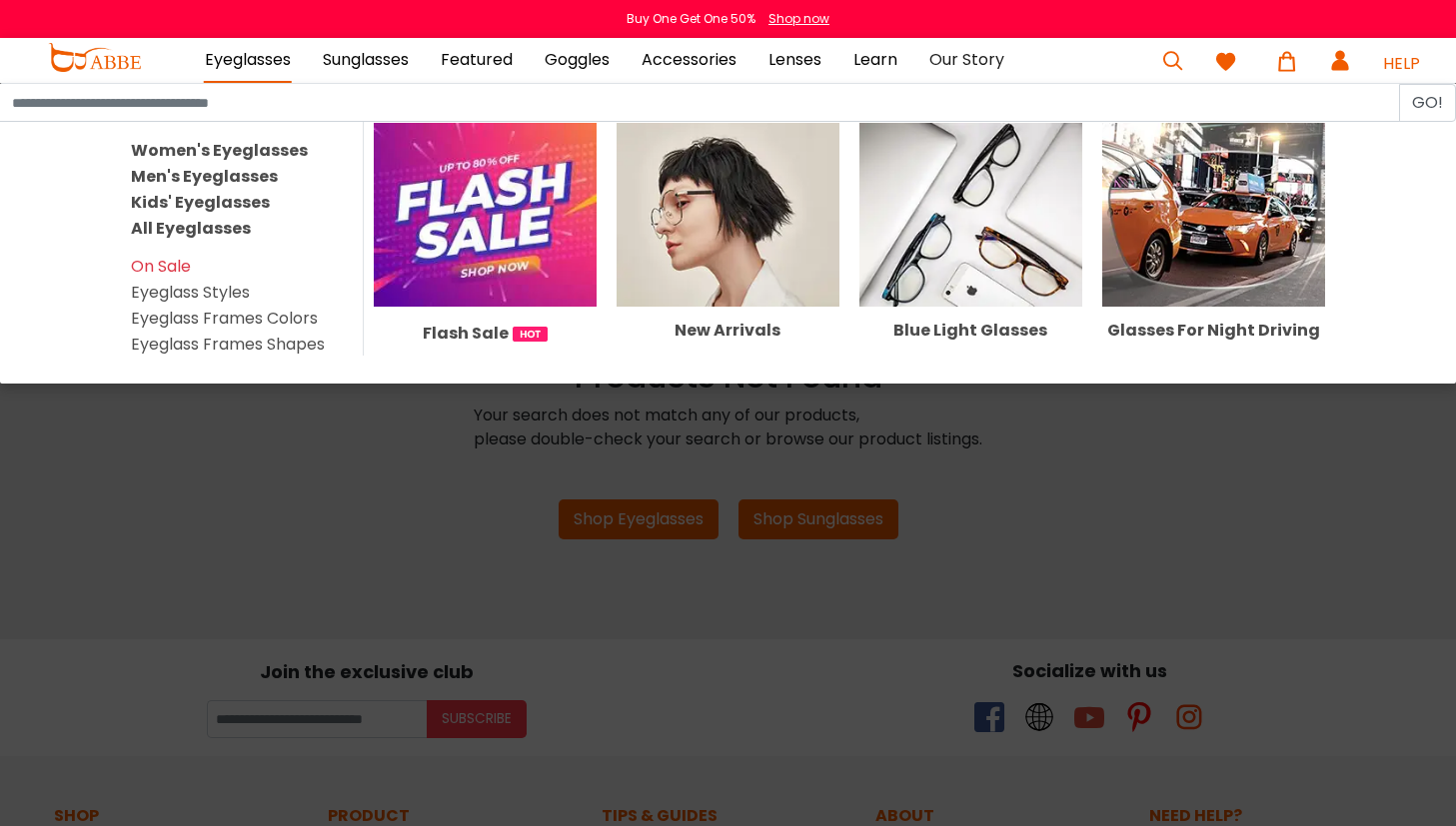click on "Eyeglasses" at bounding box center [248, 60] 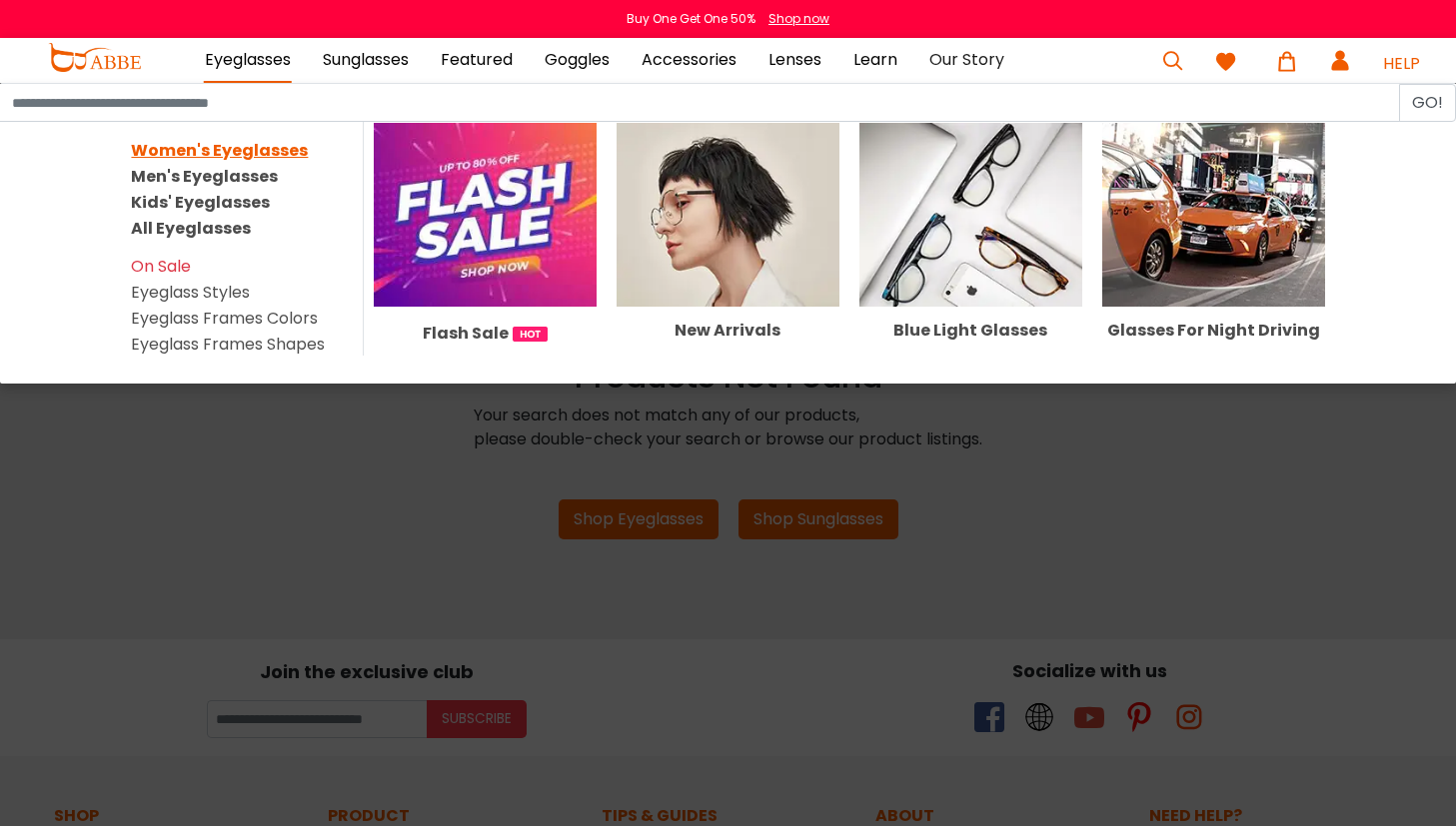 click on "Women's Eyeglasses" at bounding box center [219, 150] 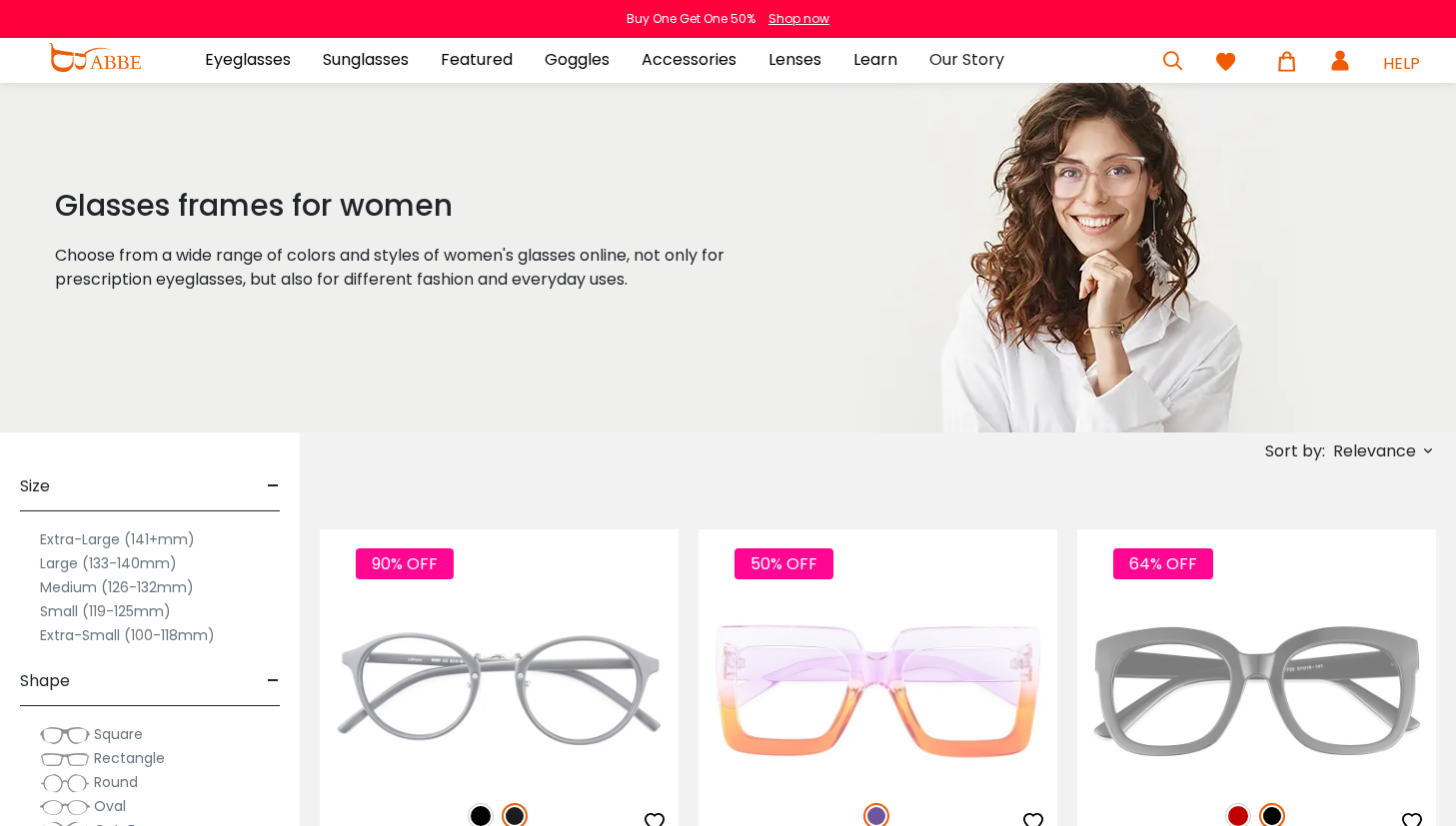 scroll, scrollTop: 0, scrollLeft: 0, axis: both 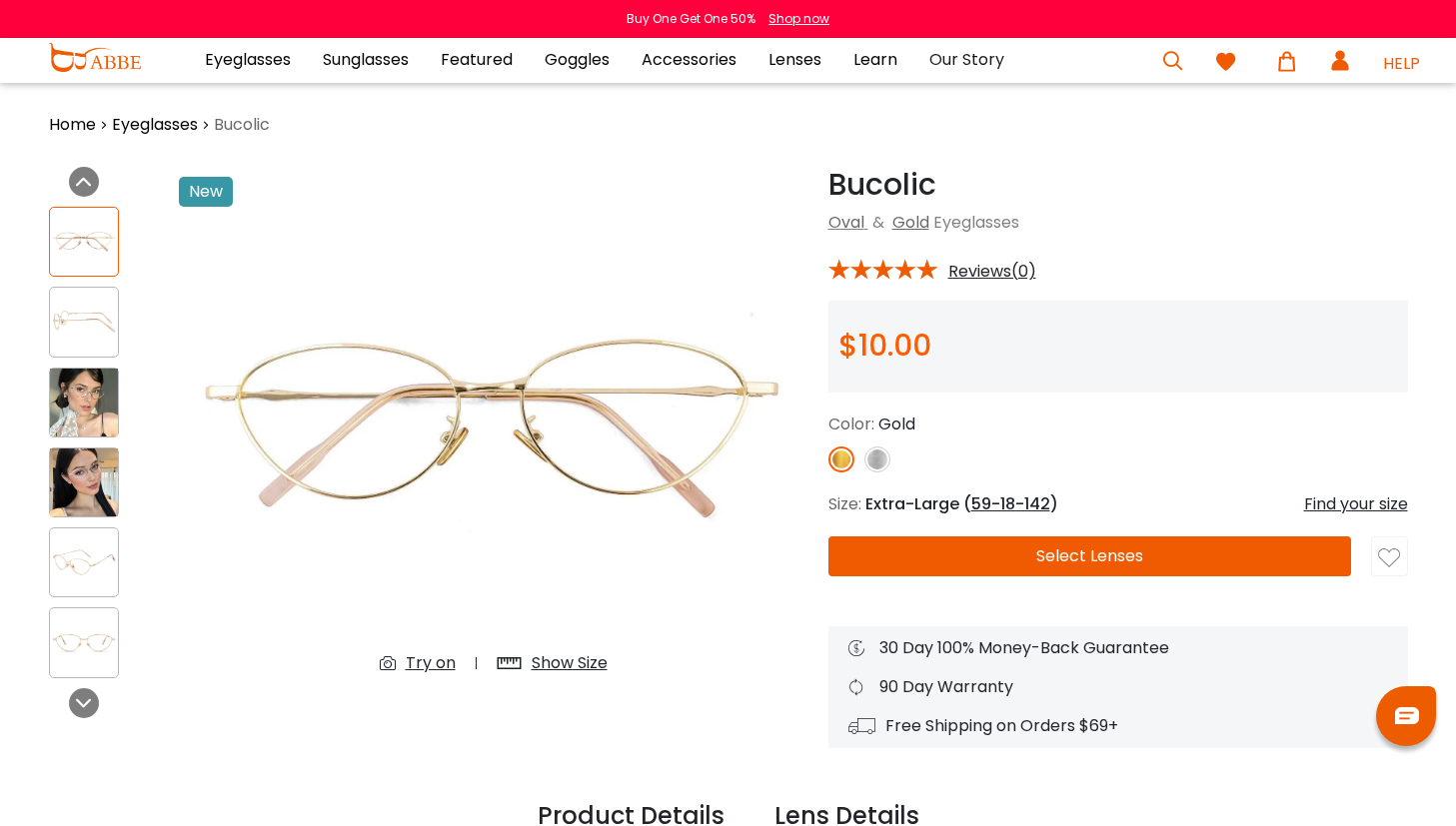 click at bounding box center (84, 242) 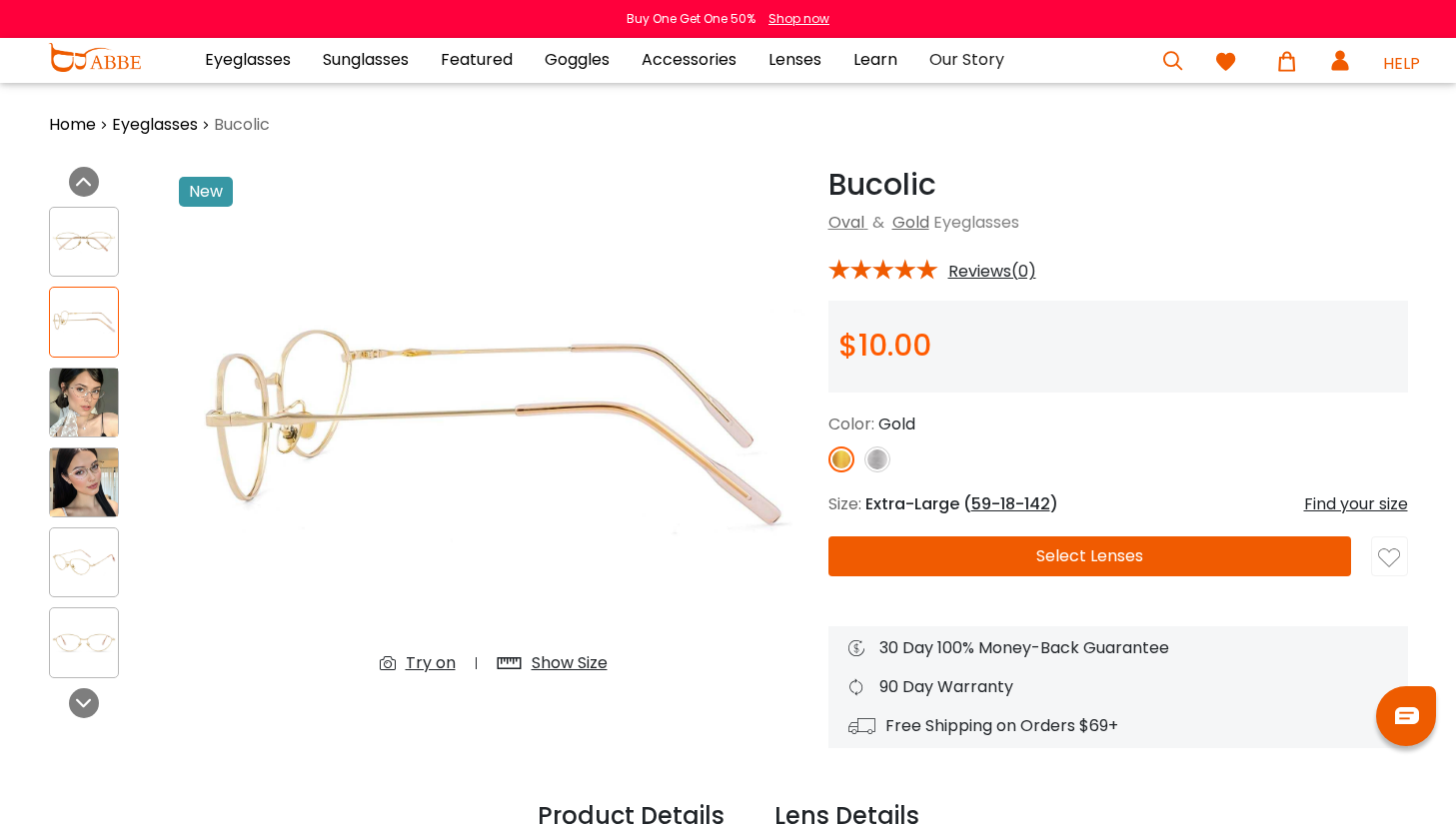 click at bounding box center [84, 242] 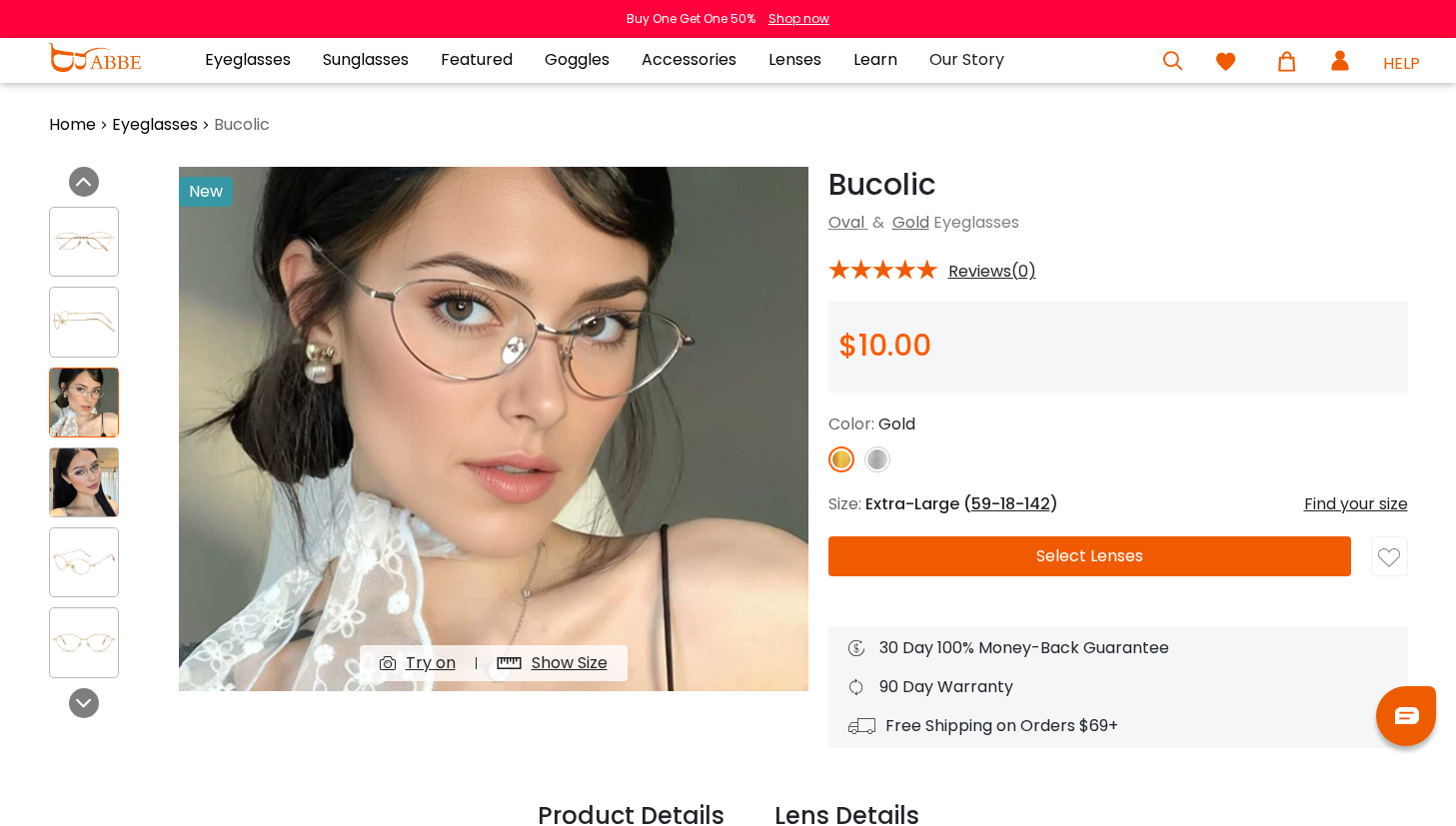 click at bounding box center (84, 242) 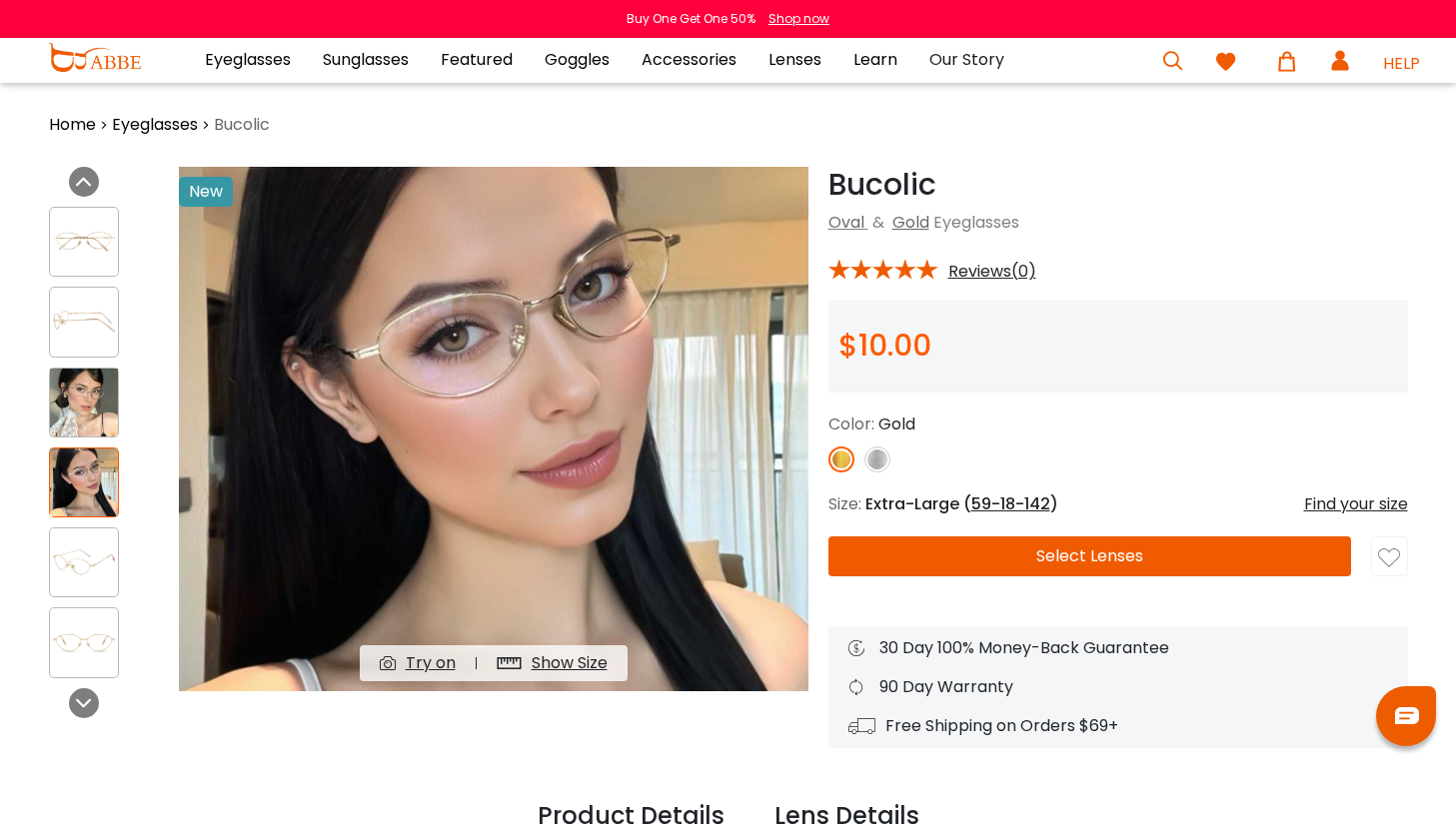 click at bounding box center [84, 562] 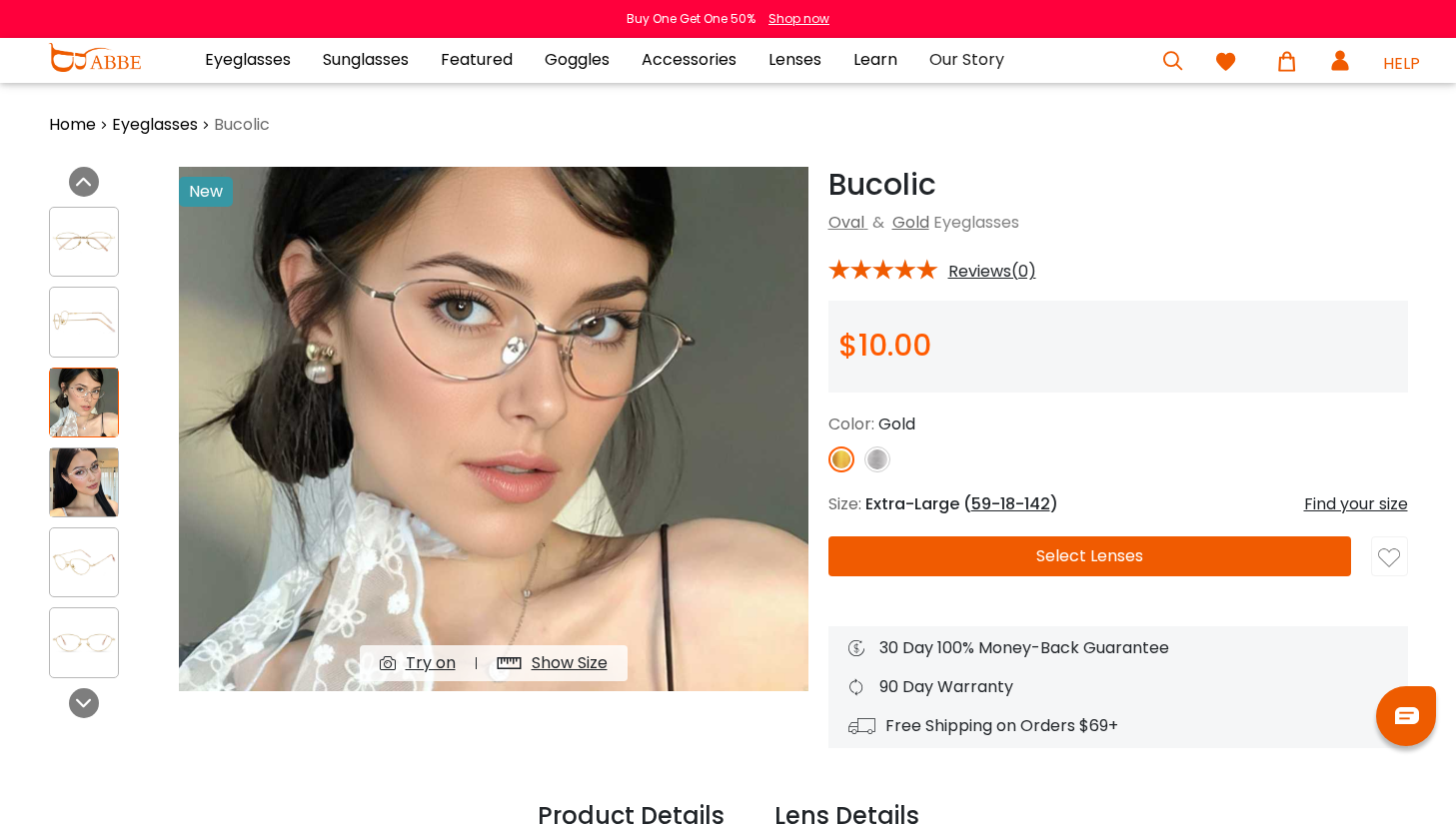 click at bounding box center (84, 242) 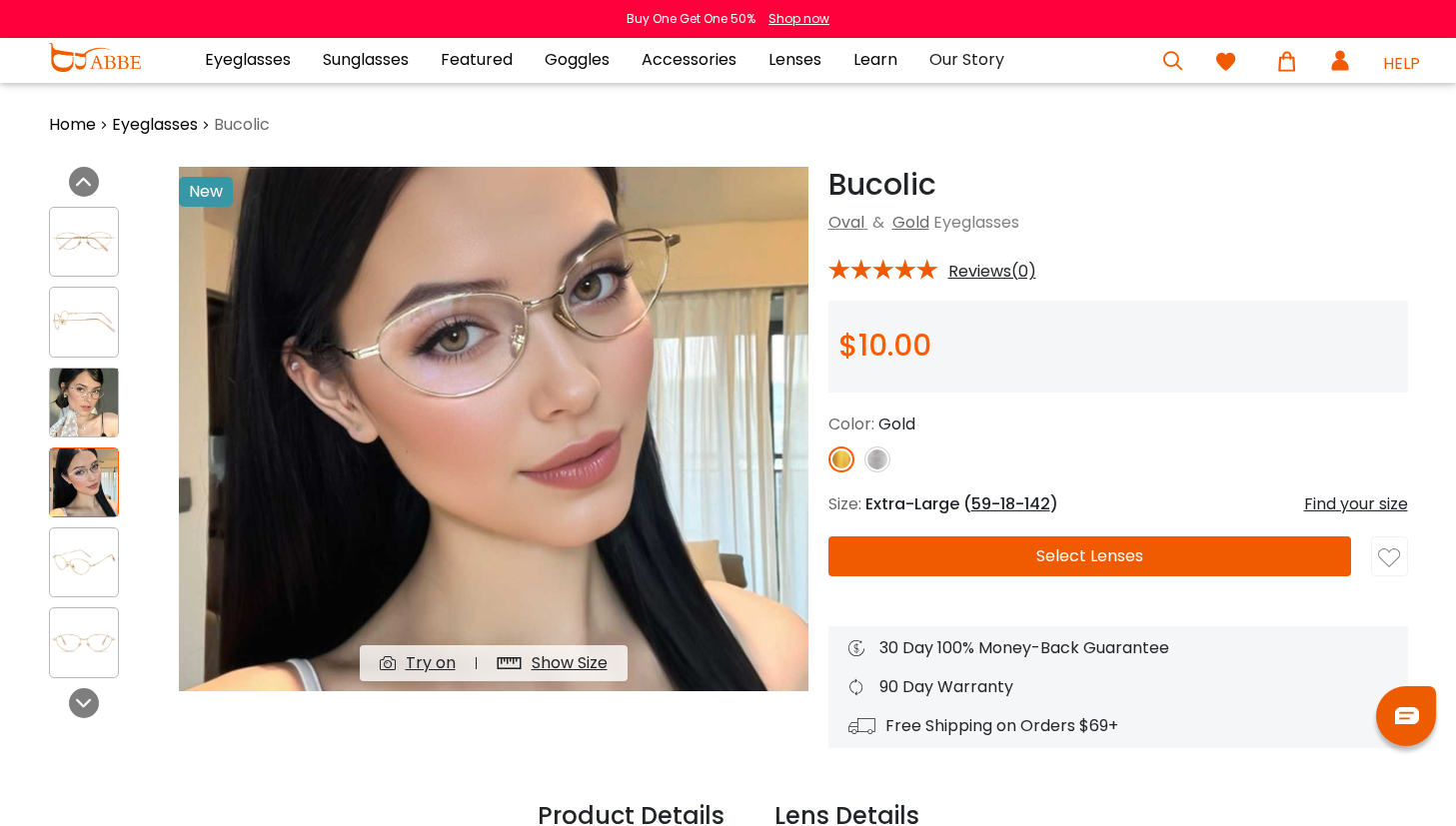 click at bounding box center (84, 242) 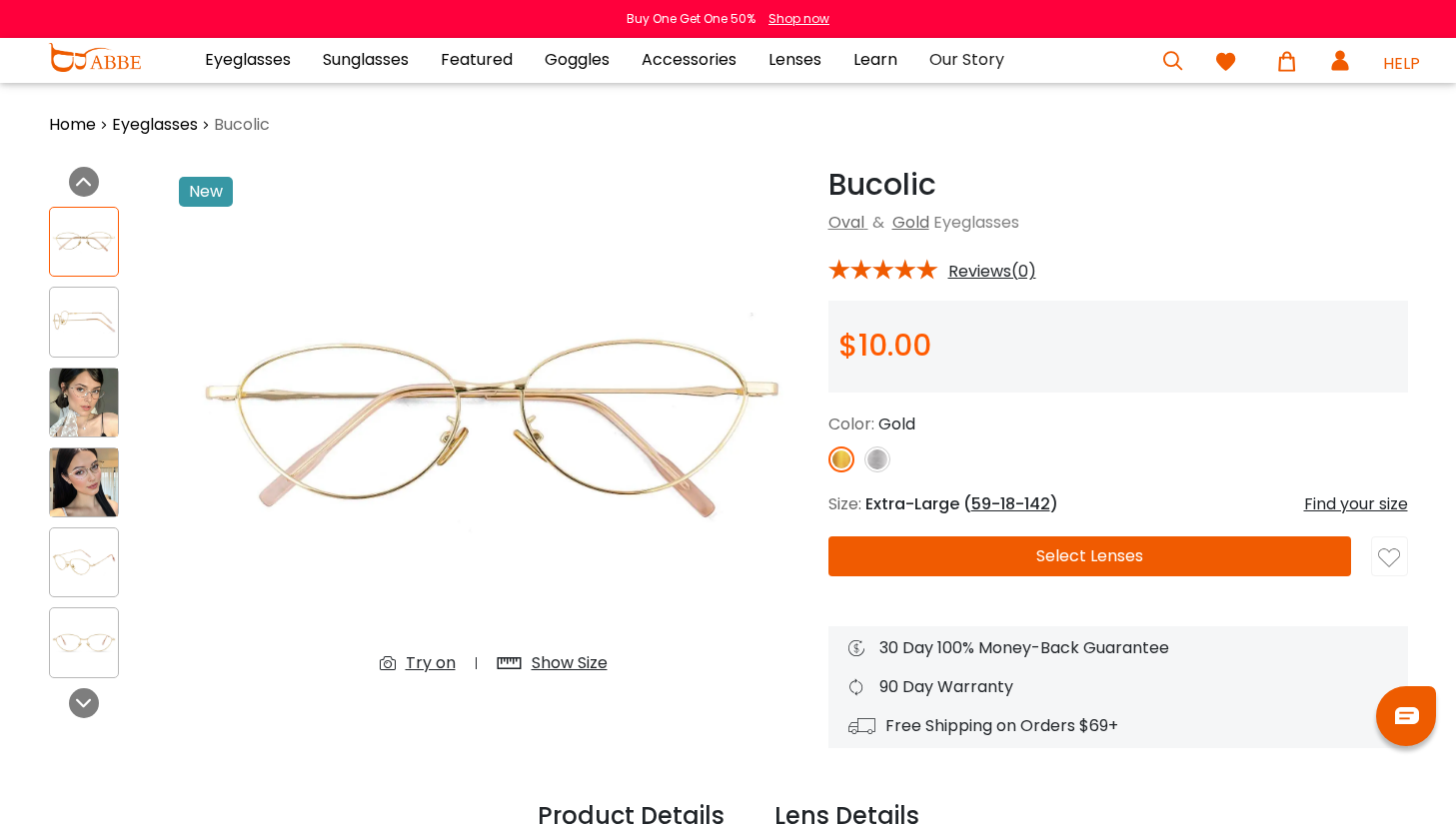 click at bounding box center (84, 322) 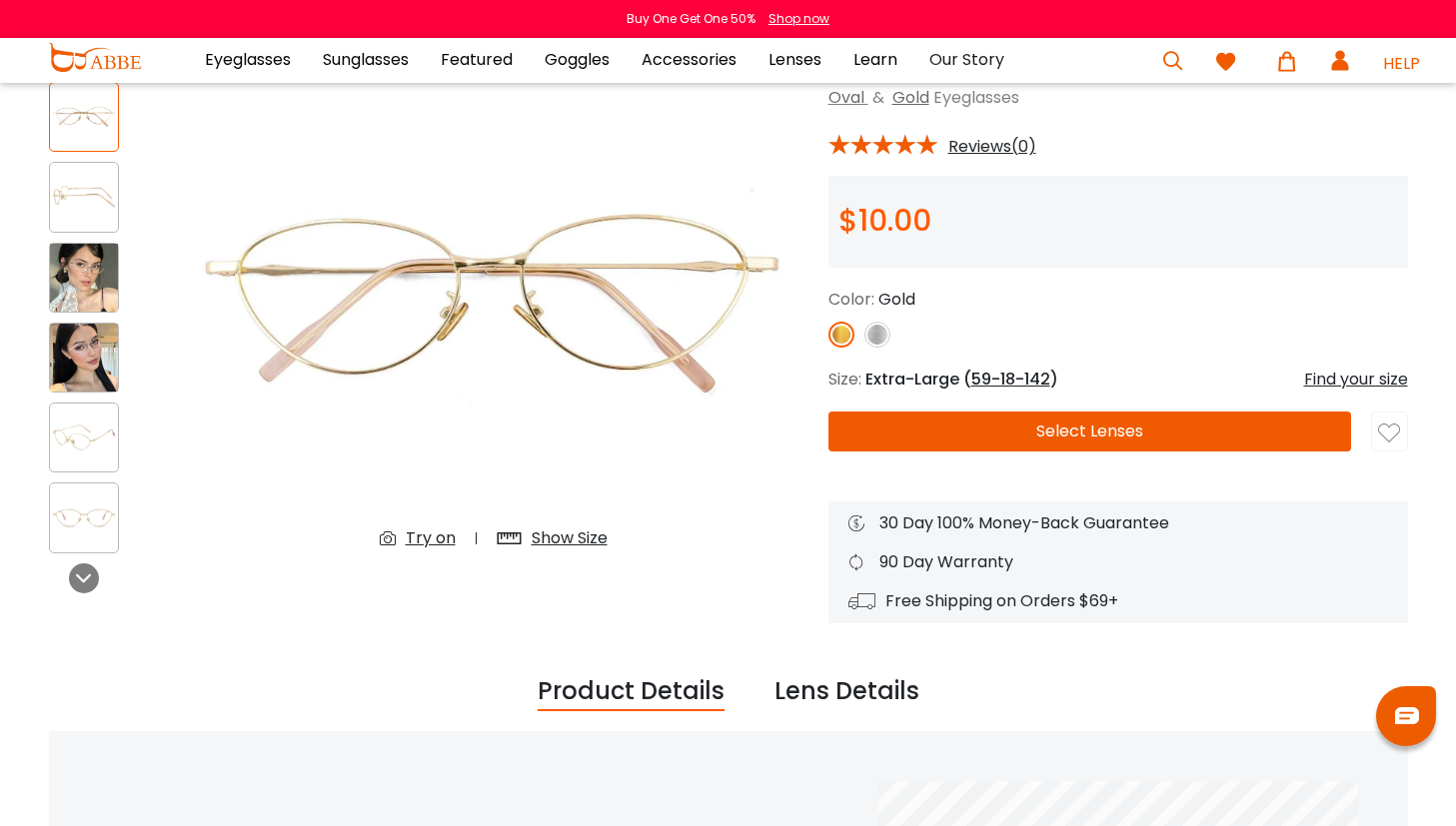 scroll, scrollTop: 0, scrollLeft: 0, axis: both 